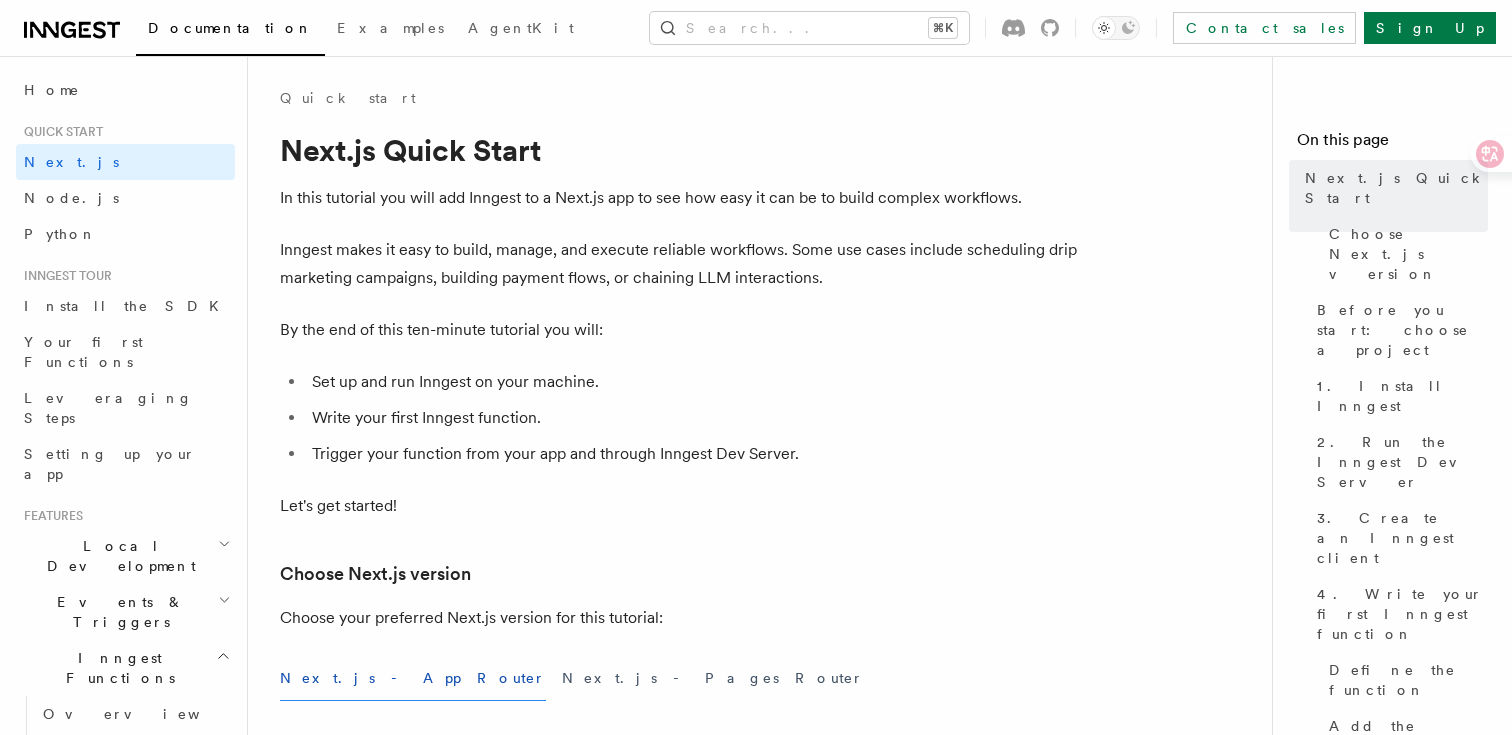 scroll, scrollTop: 0, scrollLeft: 0, axis: both 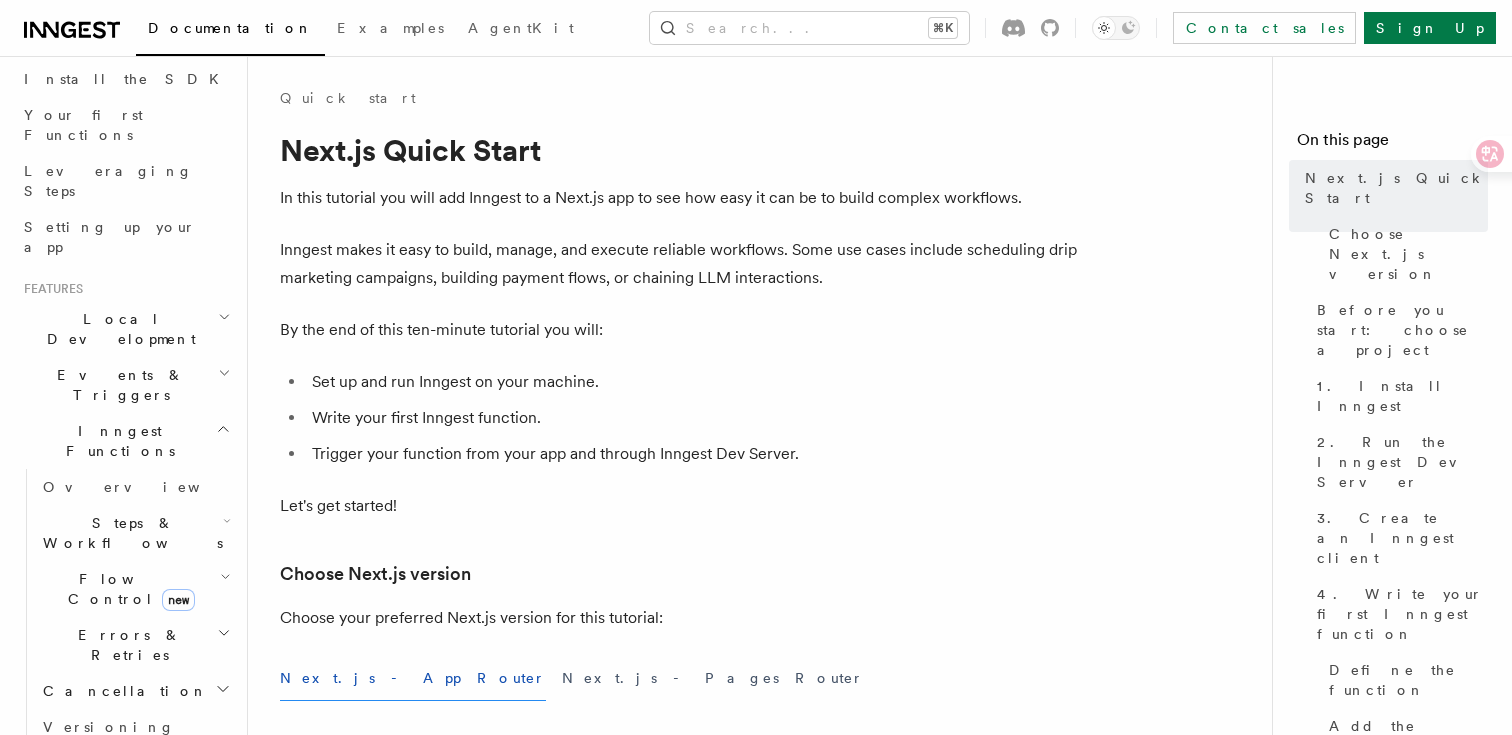 click on "Cancellation" at bounding box center [135, 691] 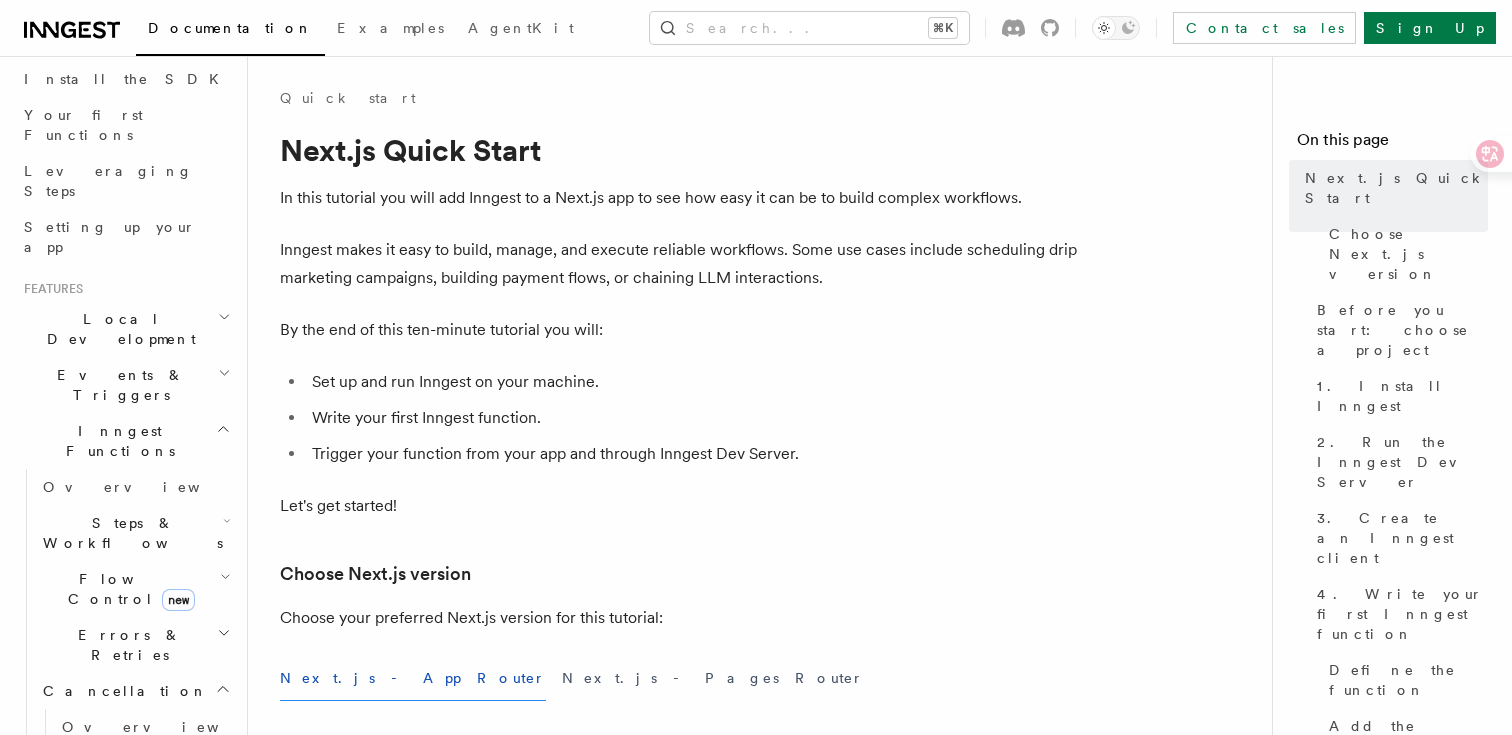 click on "Cancel on events" at bounding box center (148, 829) 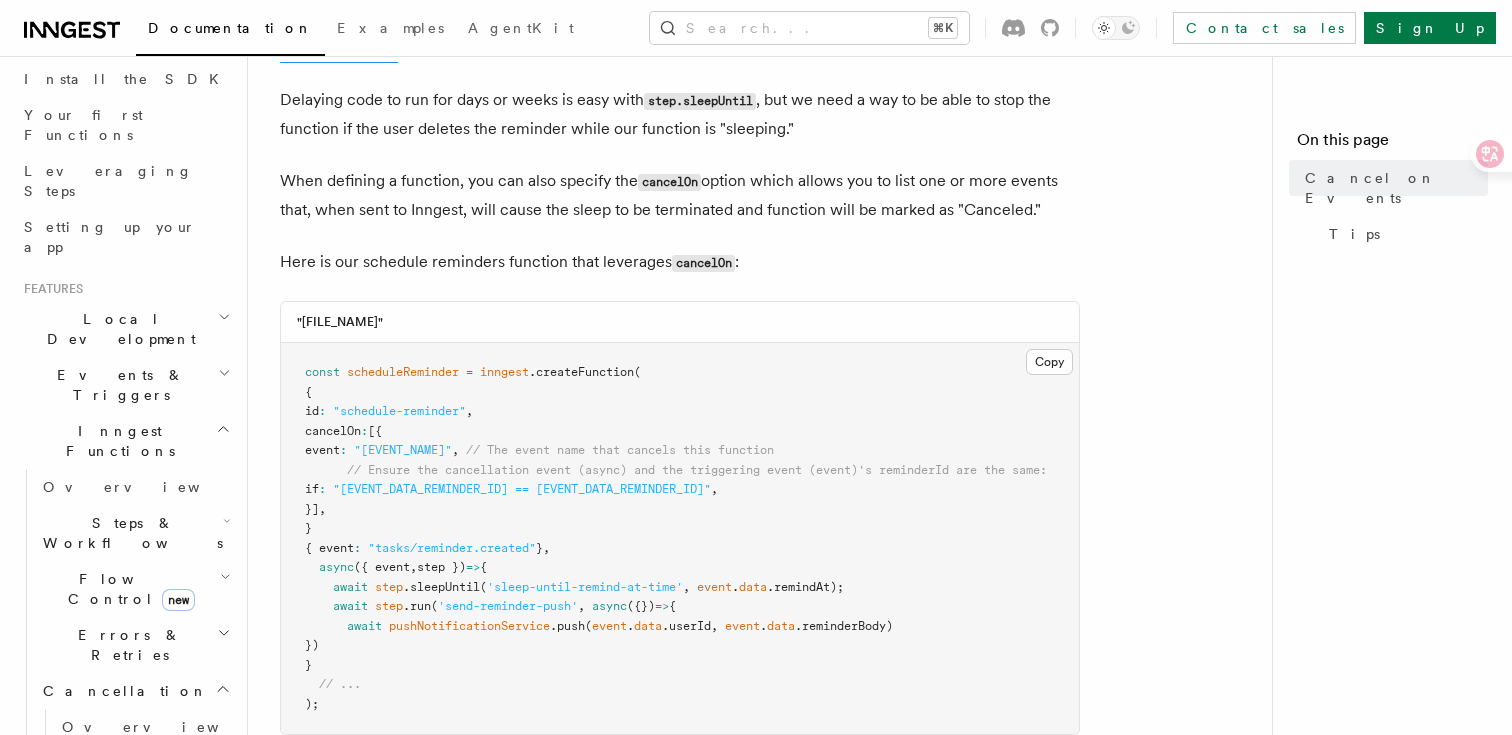 scroll, scrollTop: 363, scrollLeft: 0, axis: vertical 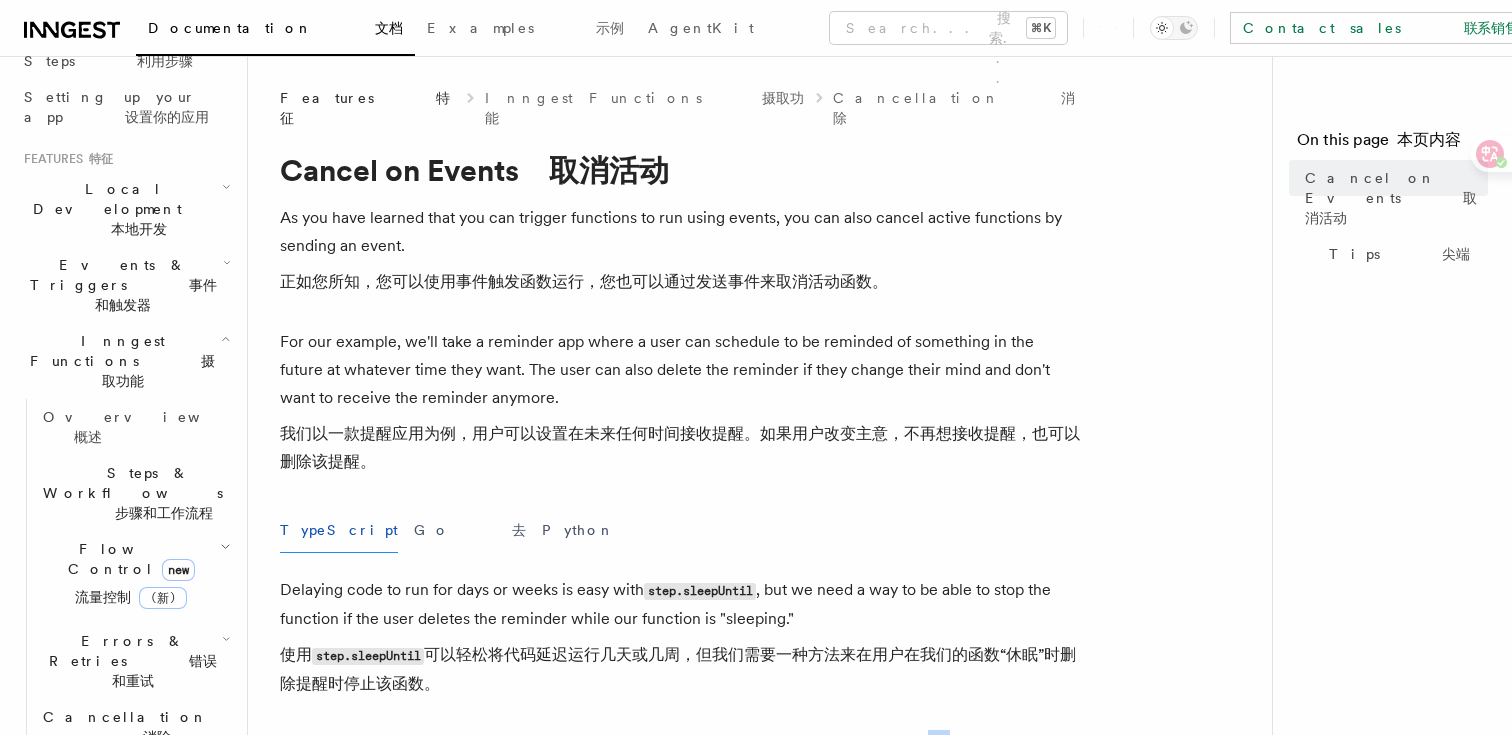 click on "Cancel on timeouts    超时取消" at bounding box center [148, 849] 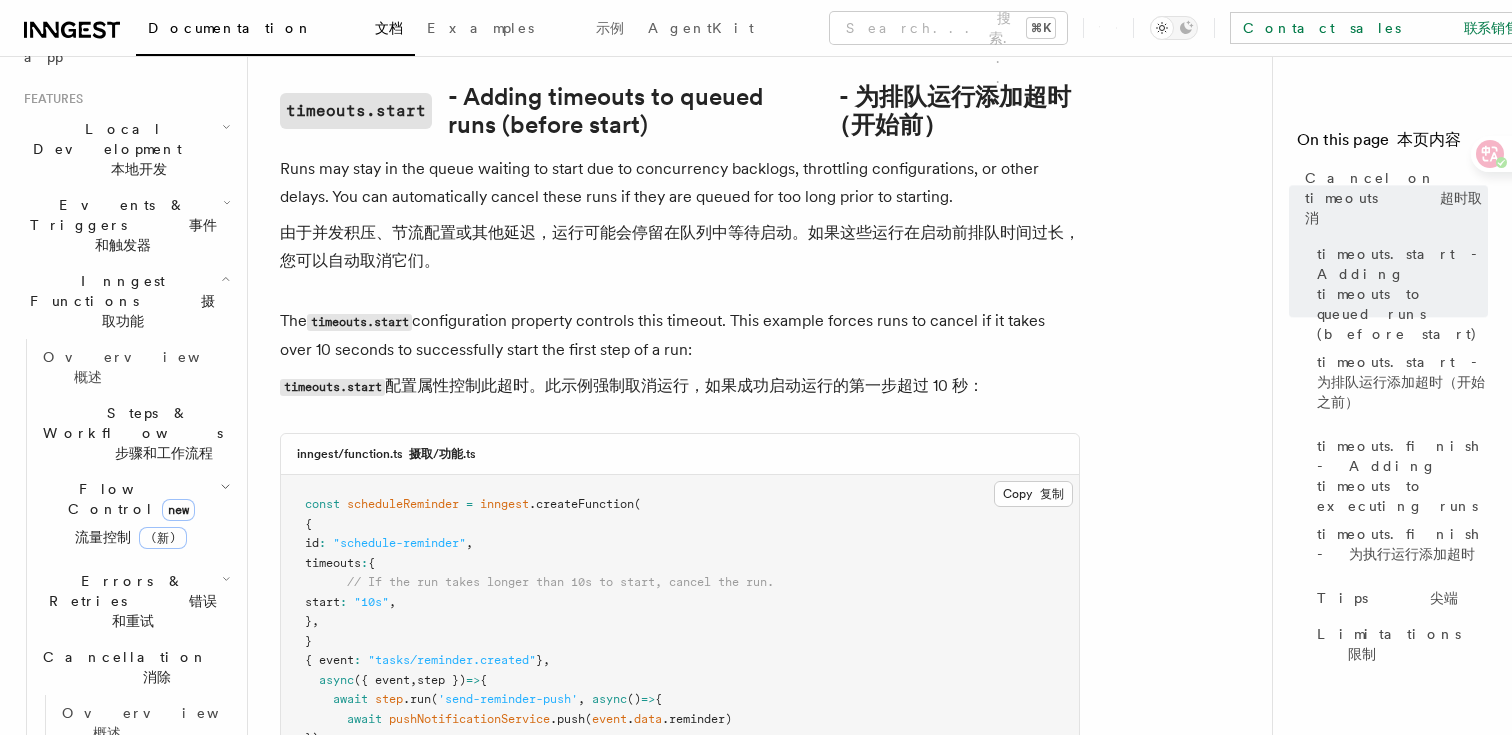 scroll, scrollTop: 709, scrollLeft: 0, axis: vertical 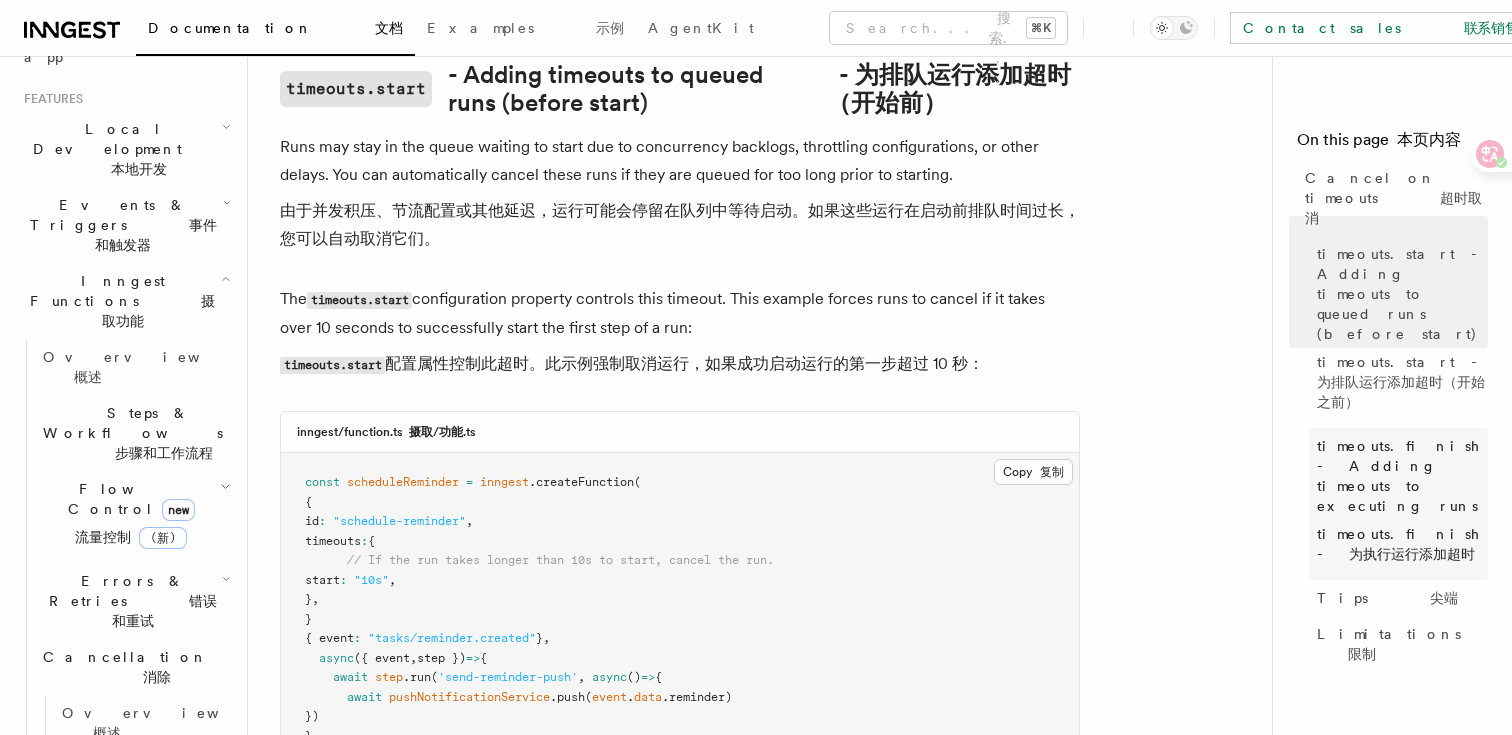 click on "timeouts.finish - 为执行运行添加超时" at bounding box center (1399, 544) 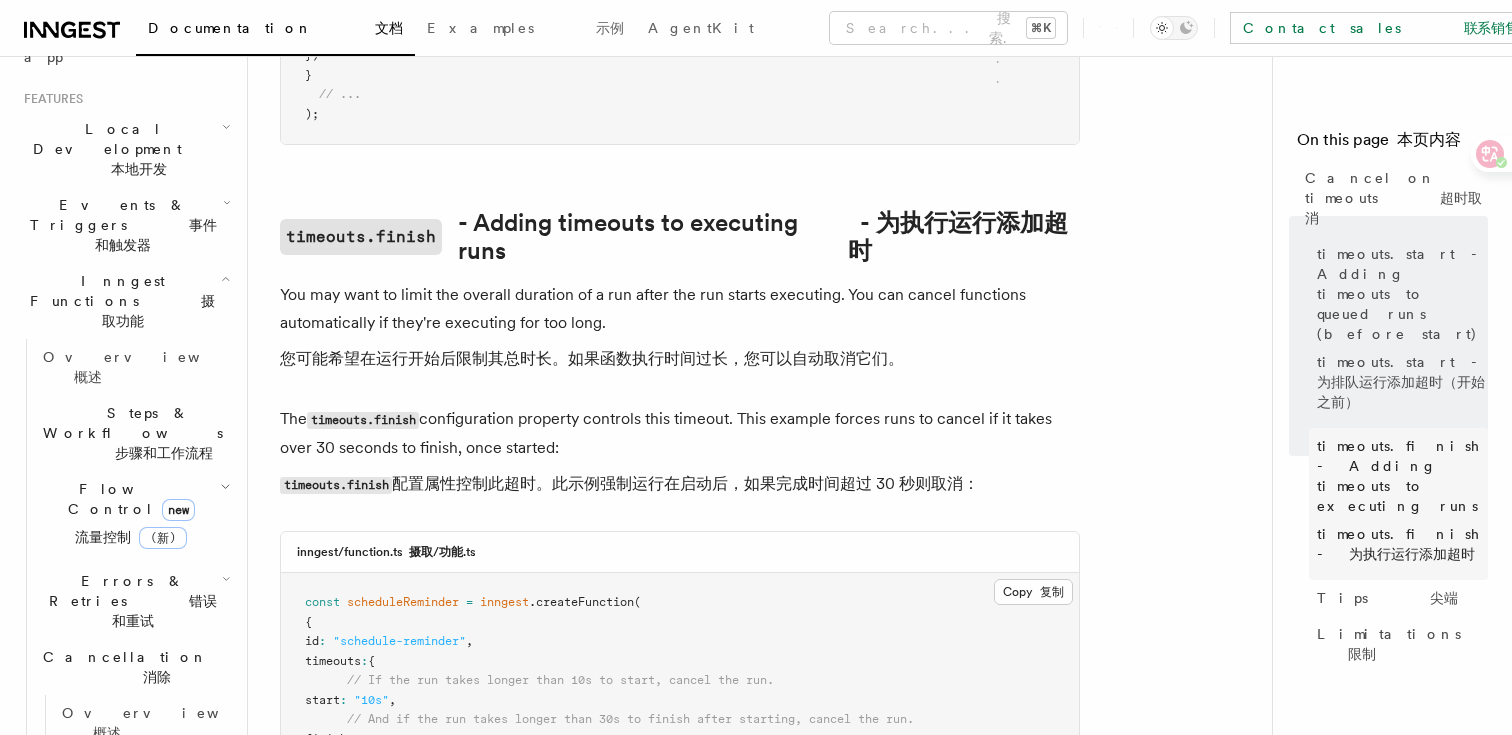 scroll, scrollTop: 1439, scrollLeft: 0, axis: vertical 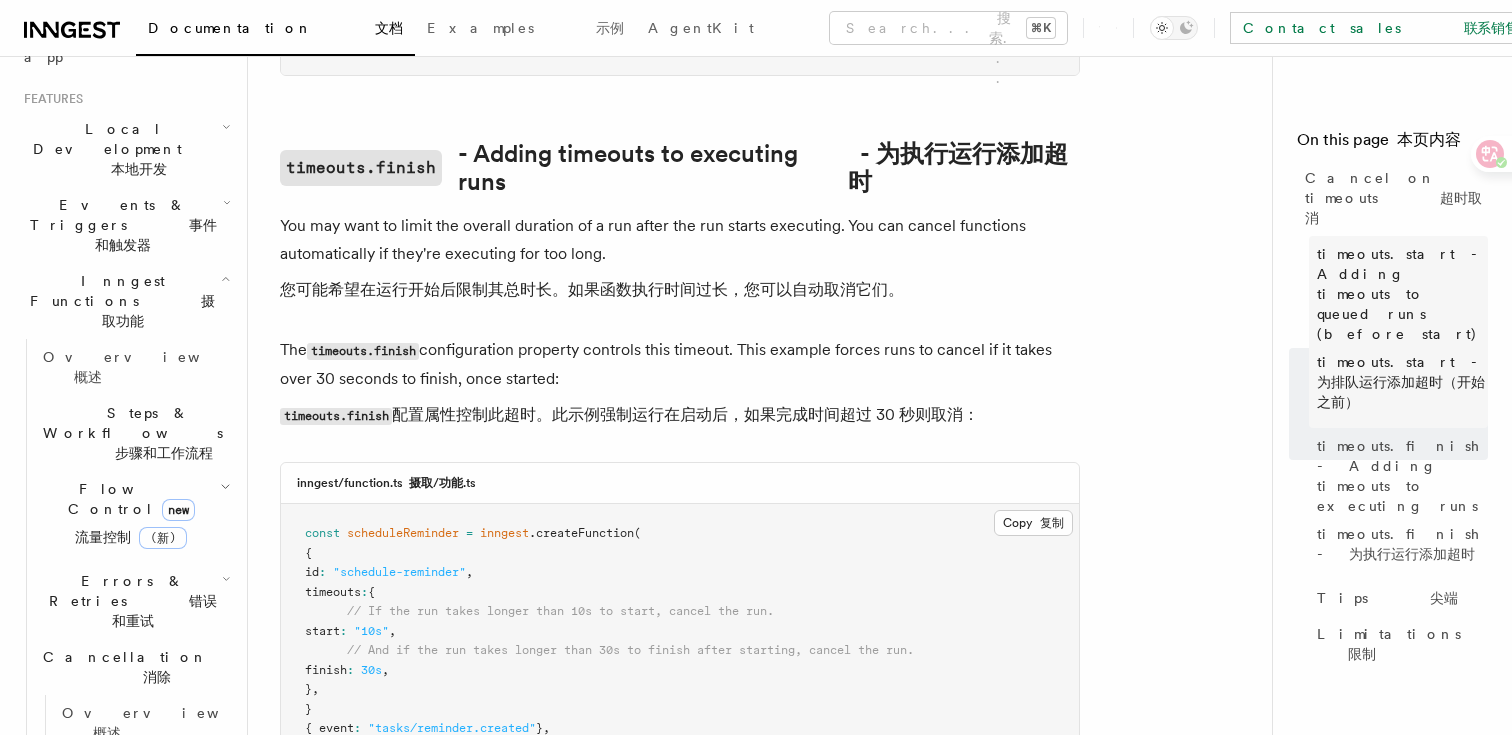 click on "timeouts.start - Adding timeouts to queued runs (before start) timeouts.start - 为排队运行添加超时（开始之前）" at bounding box center [1402, 332] 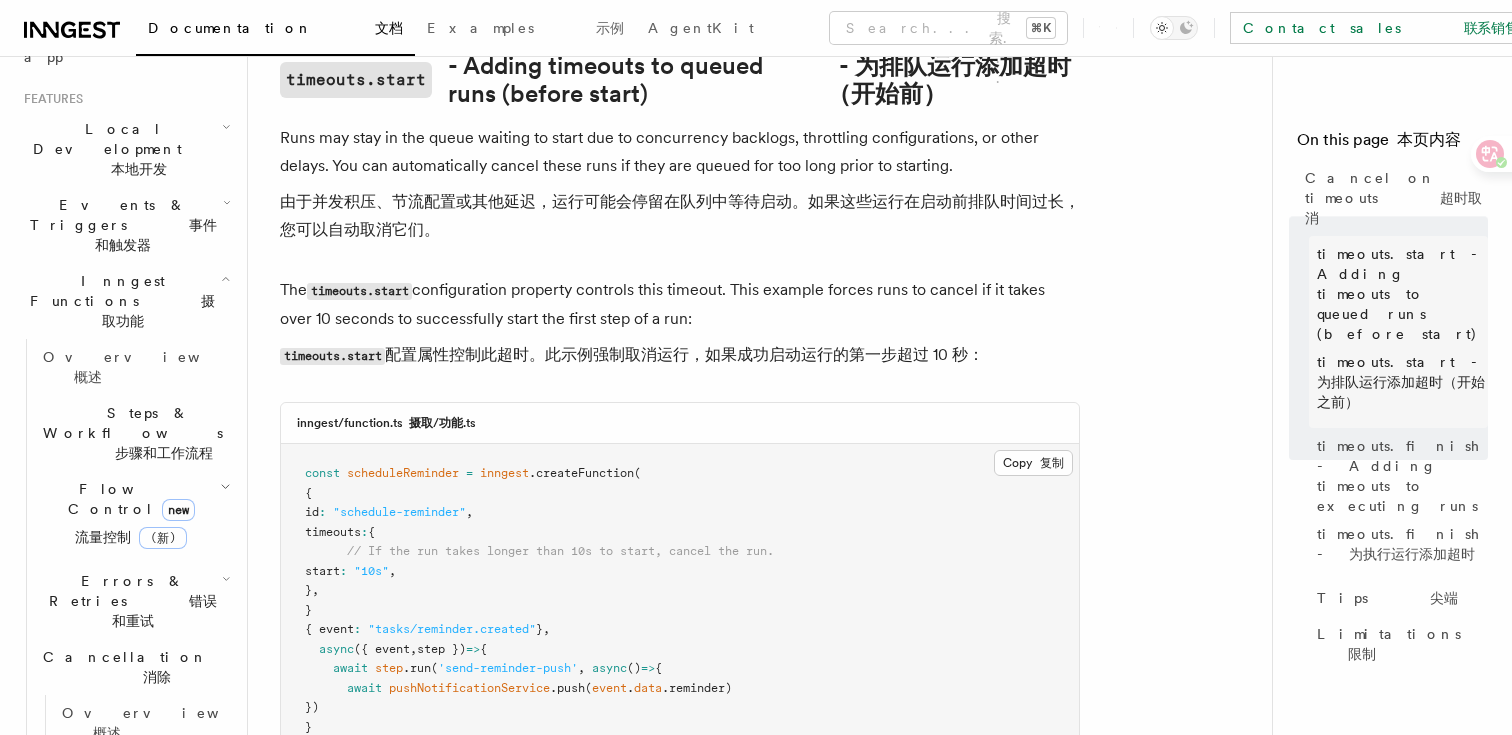 scroll, scrollTop: 629, scrollLeft: 0, axis: vertical 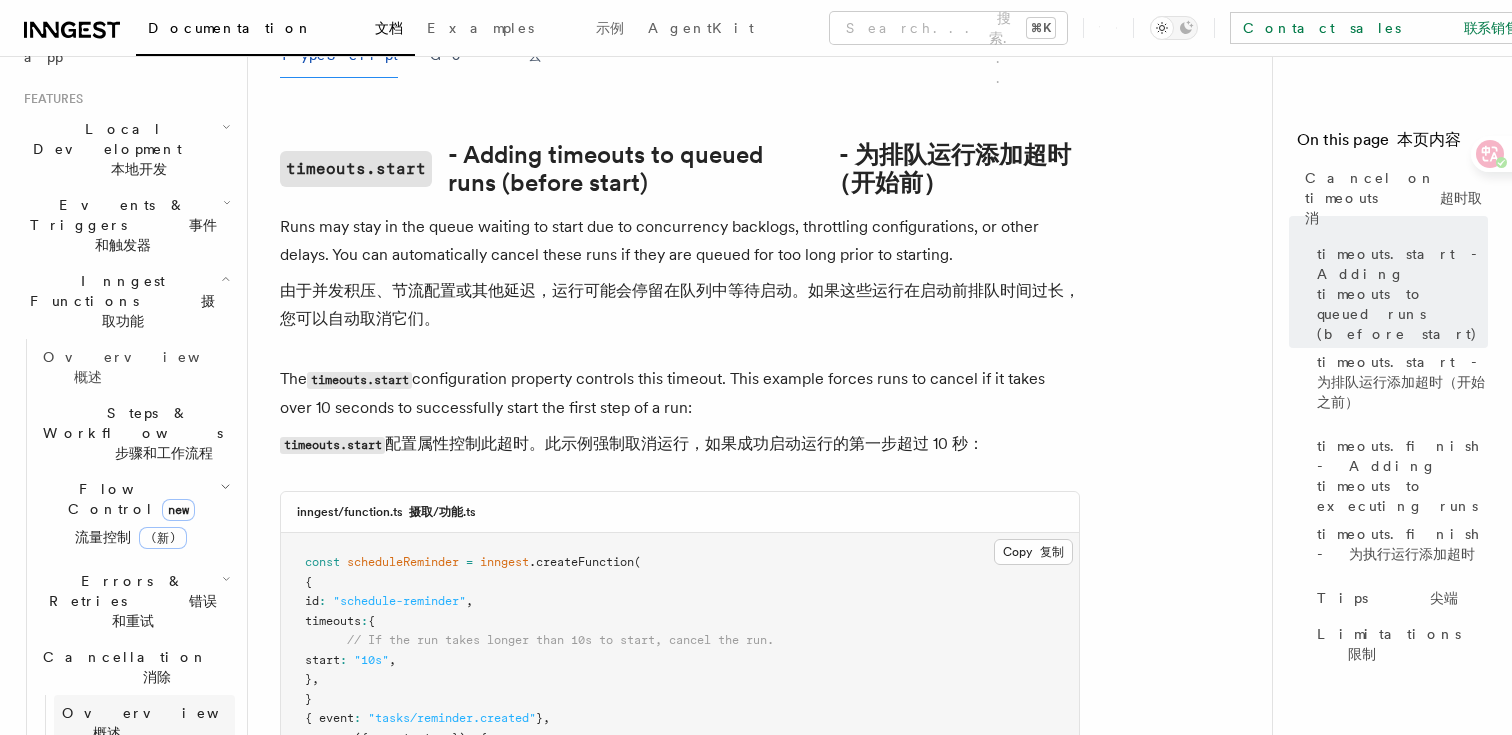 click on "概述" at bounding box center [107, 733] 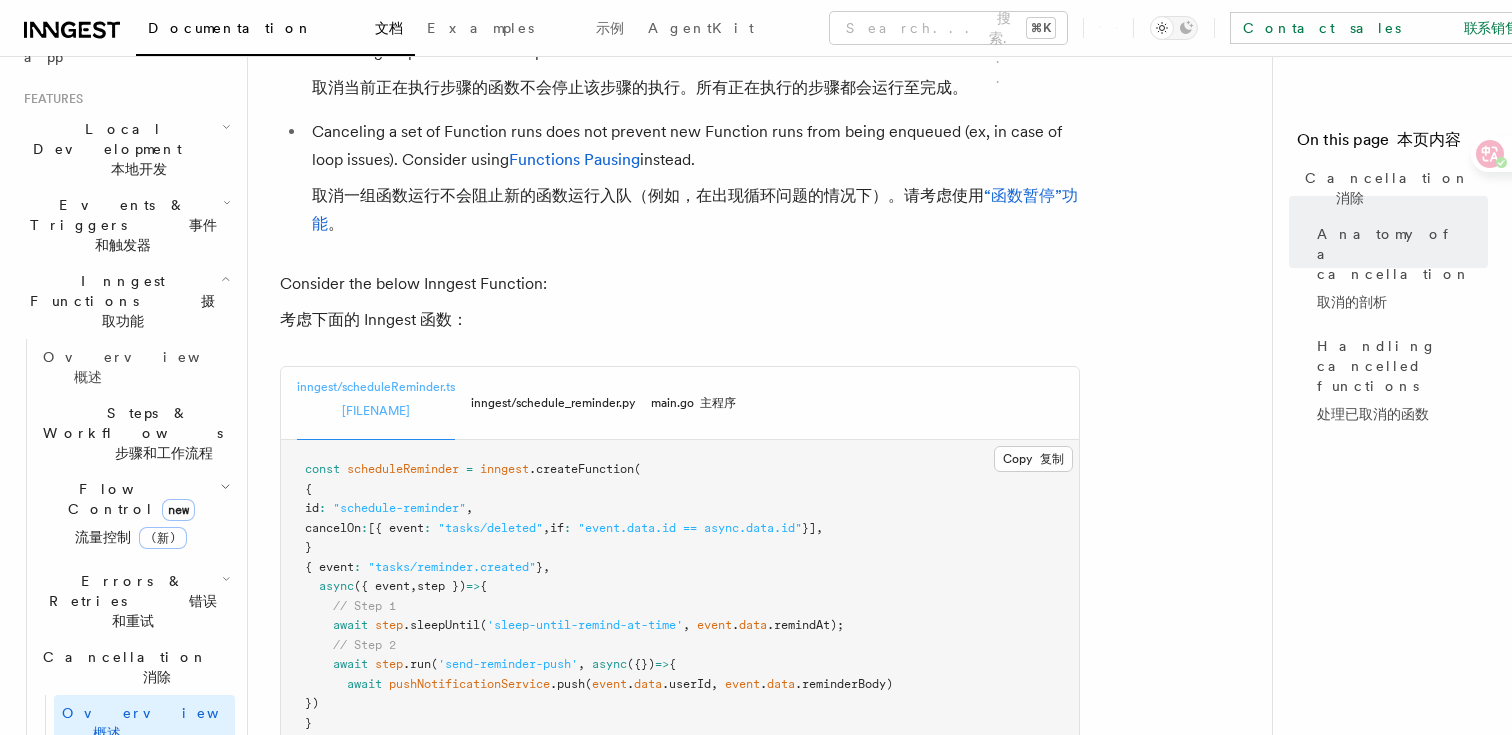 scroll, scrollTop: 1278, scrollLeft: 0, axis: vertical 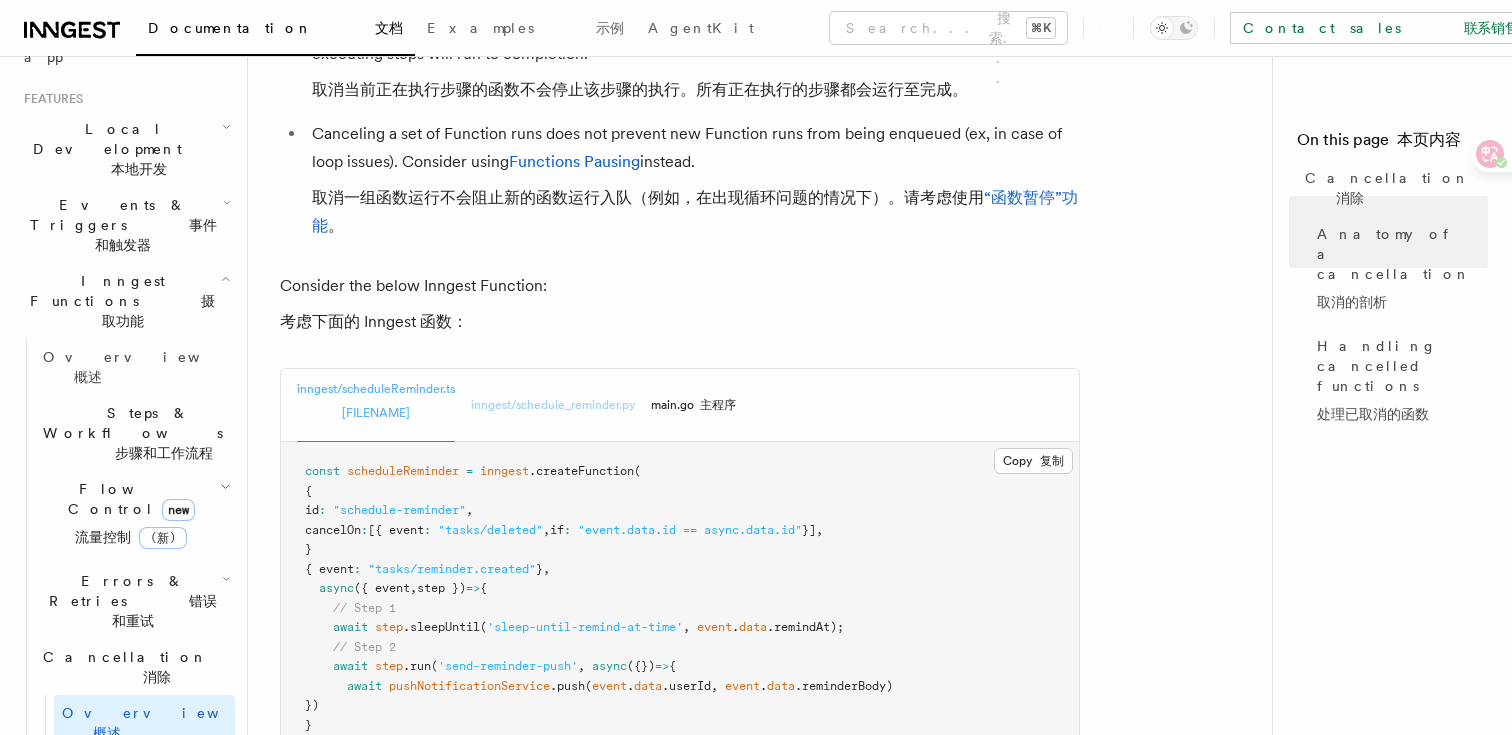 click on "inngest/schedule_reminder.py" at bounding box center (553, 405) 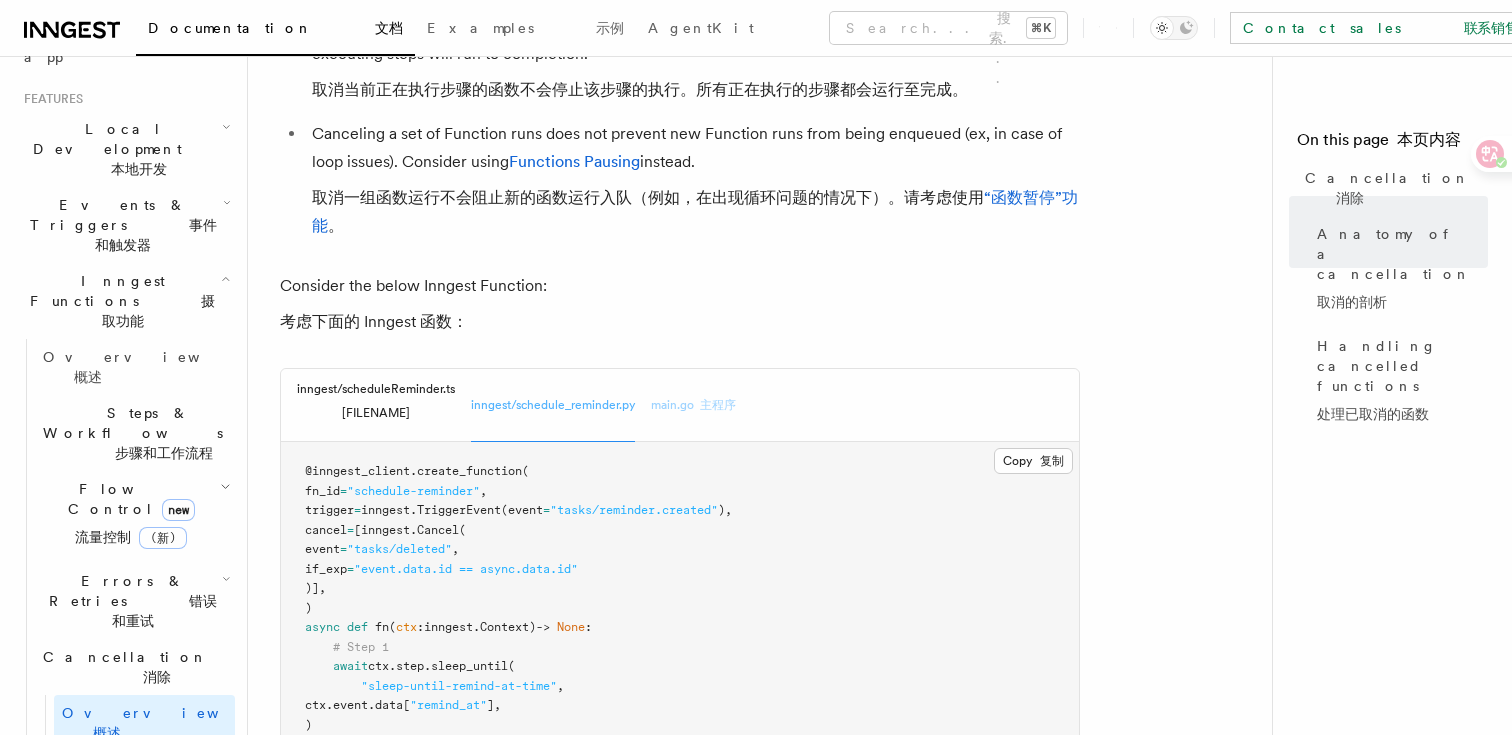 click on "main.go    主程序" at bounding box center [693, 405] 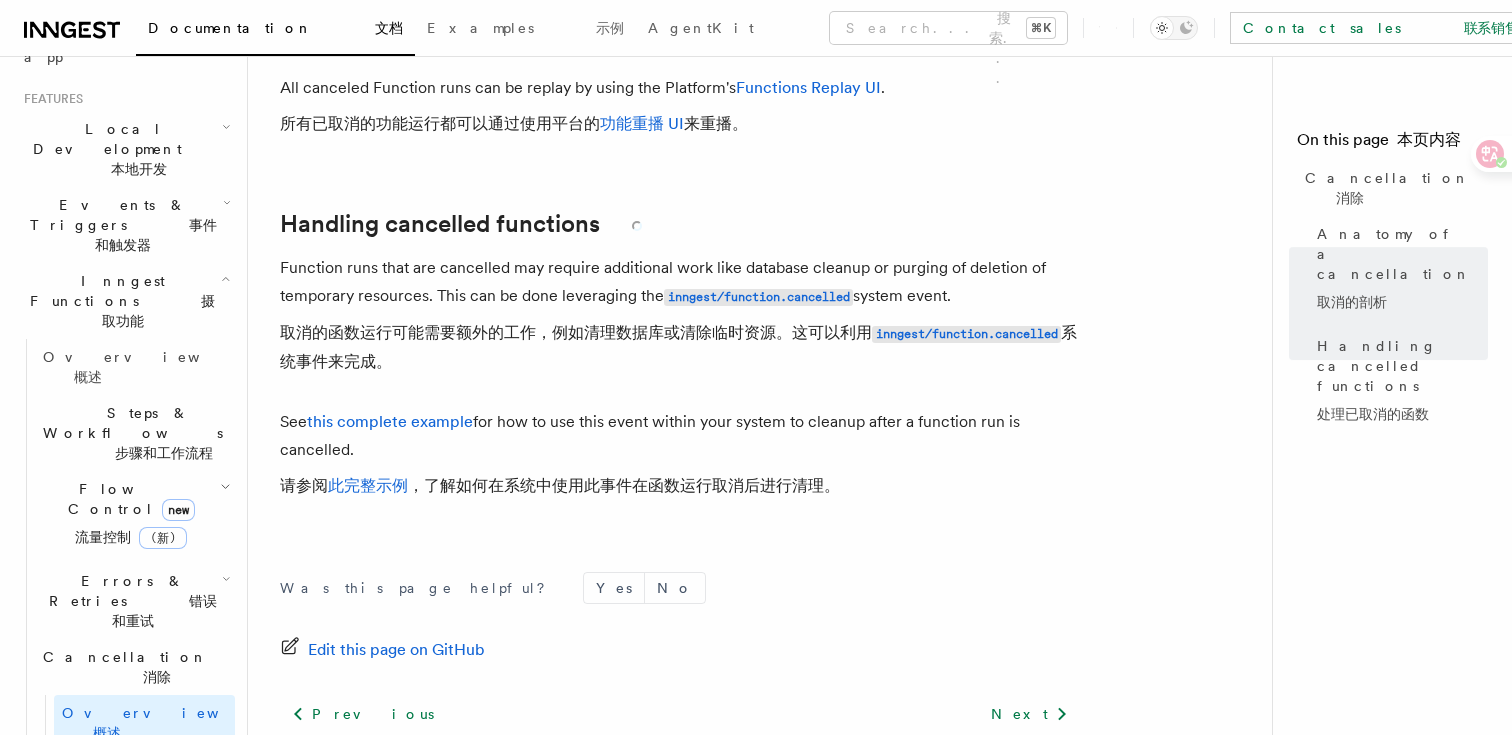 scroll, scrollTop: 2970, scrollLeft: 0, axis: vertical 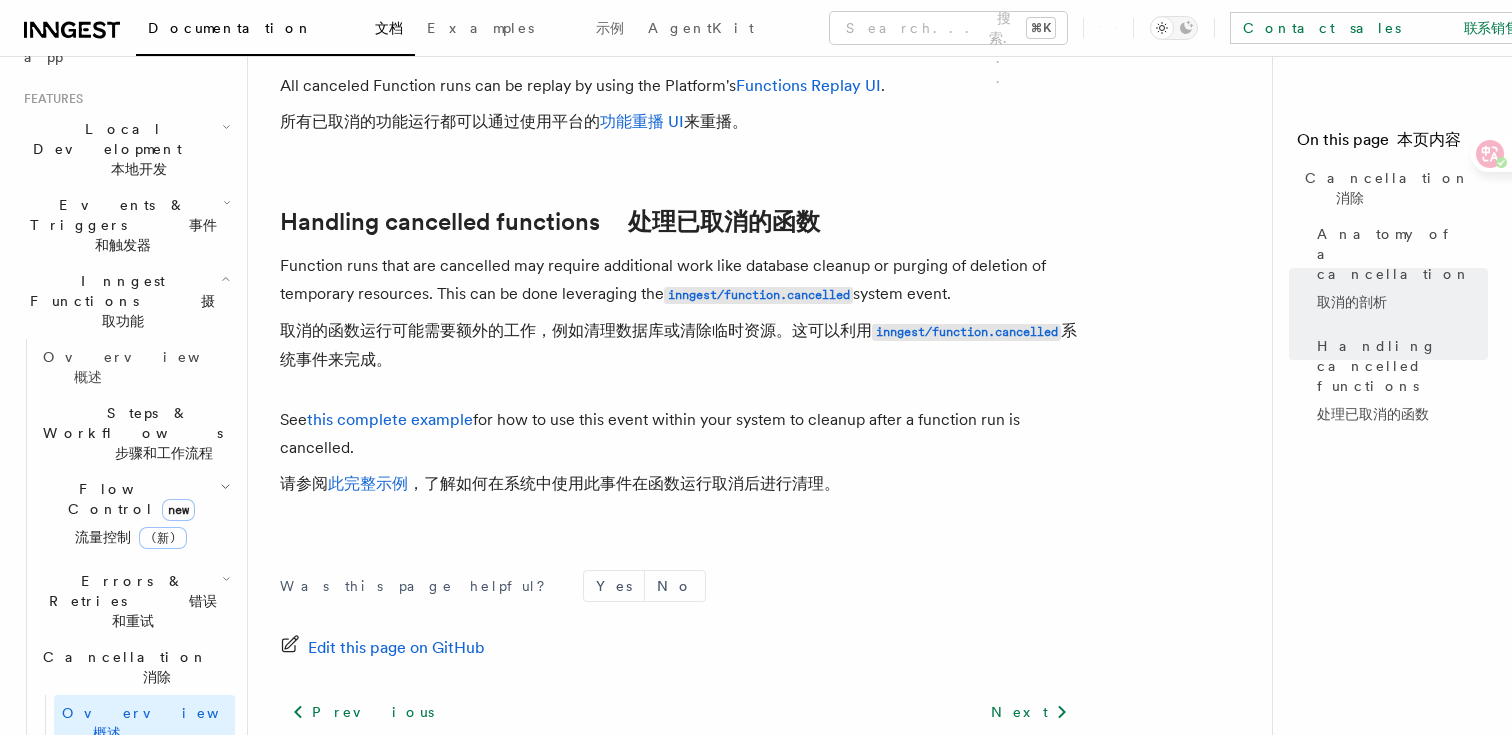 click on "批量取消" at bounding box center [121, 961] 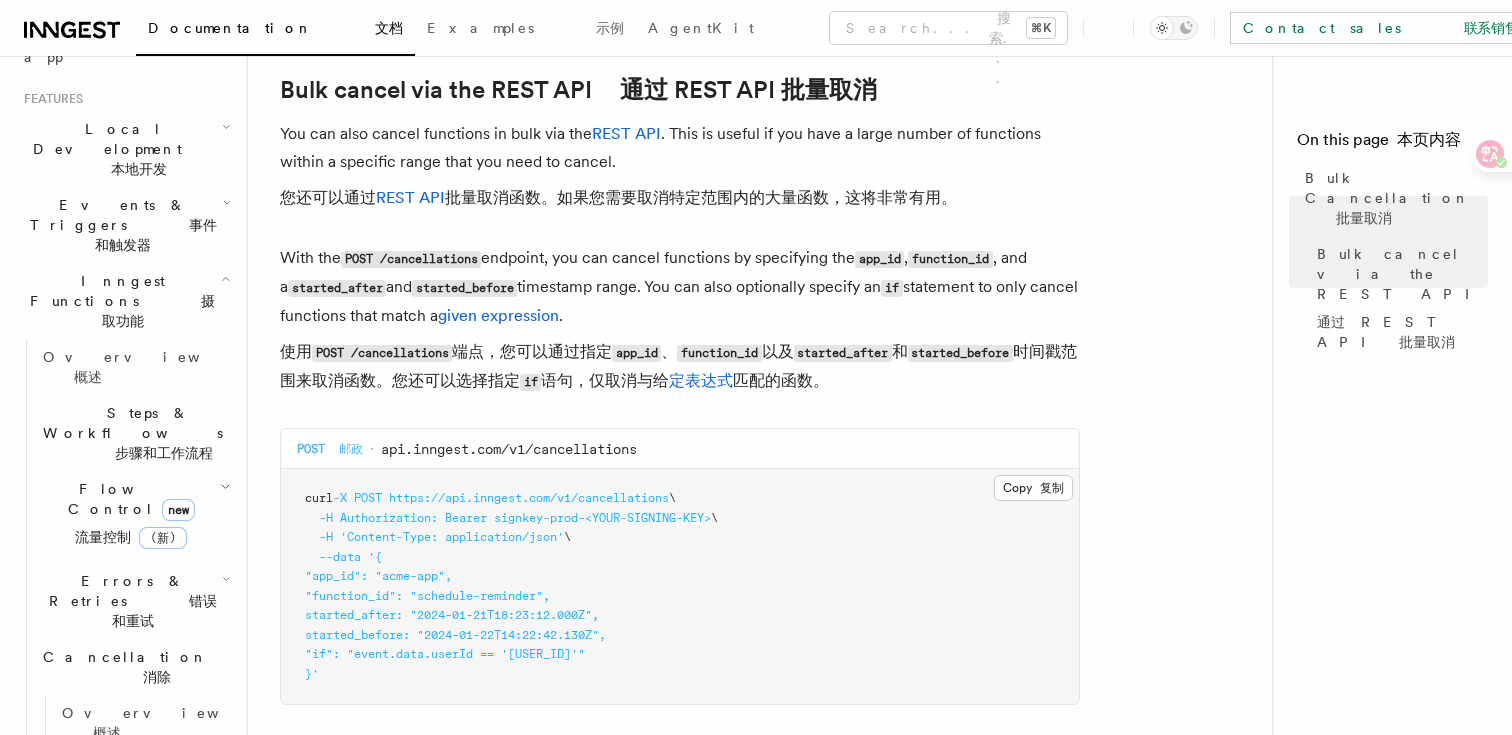 scroll, scrollTop: 588, scrollLeft: 0, axis: vertical 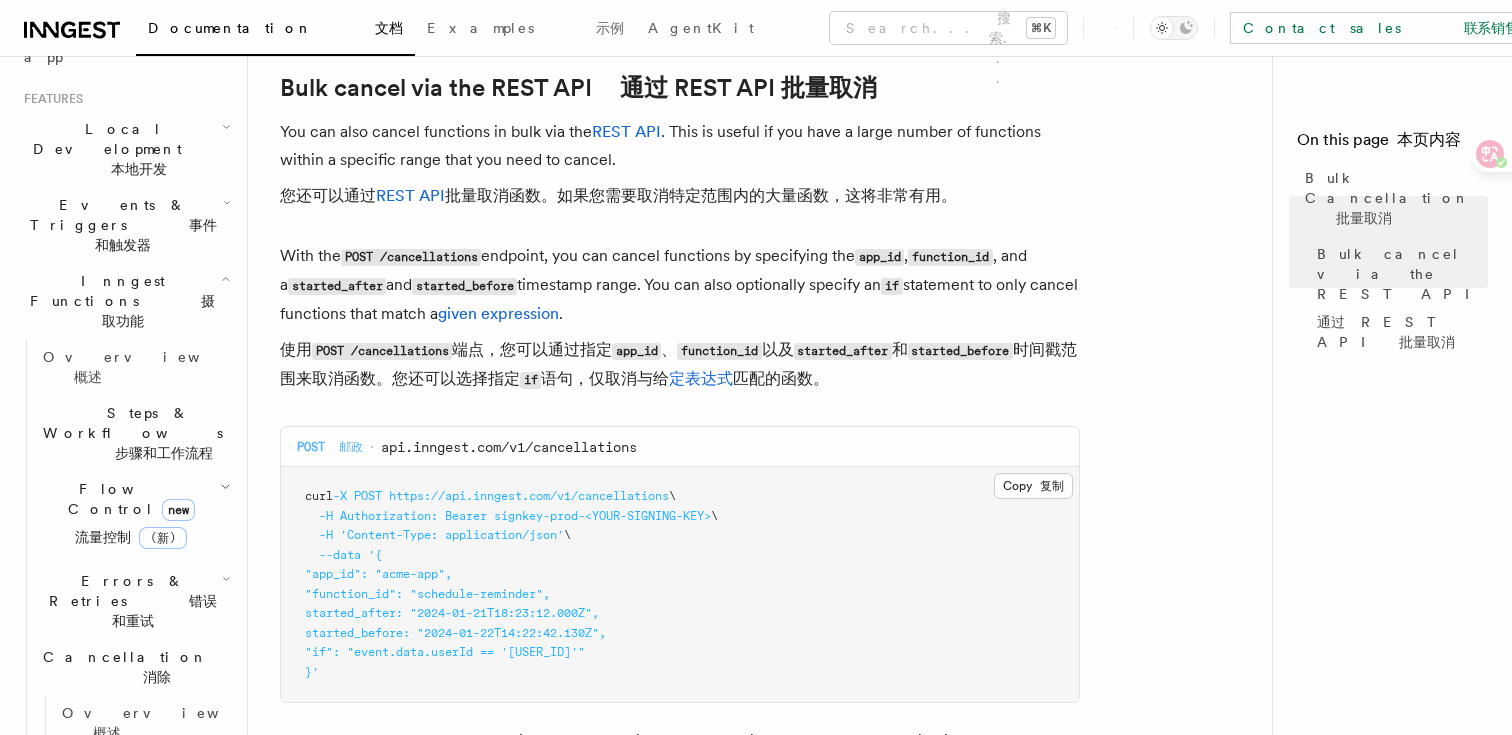 click on "POST    邮政" at bounding box center (330, 447) 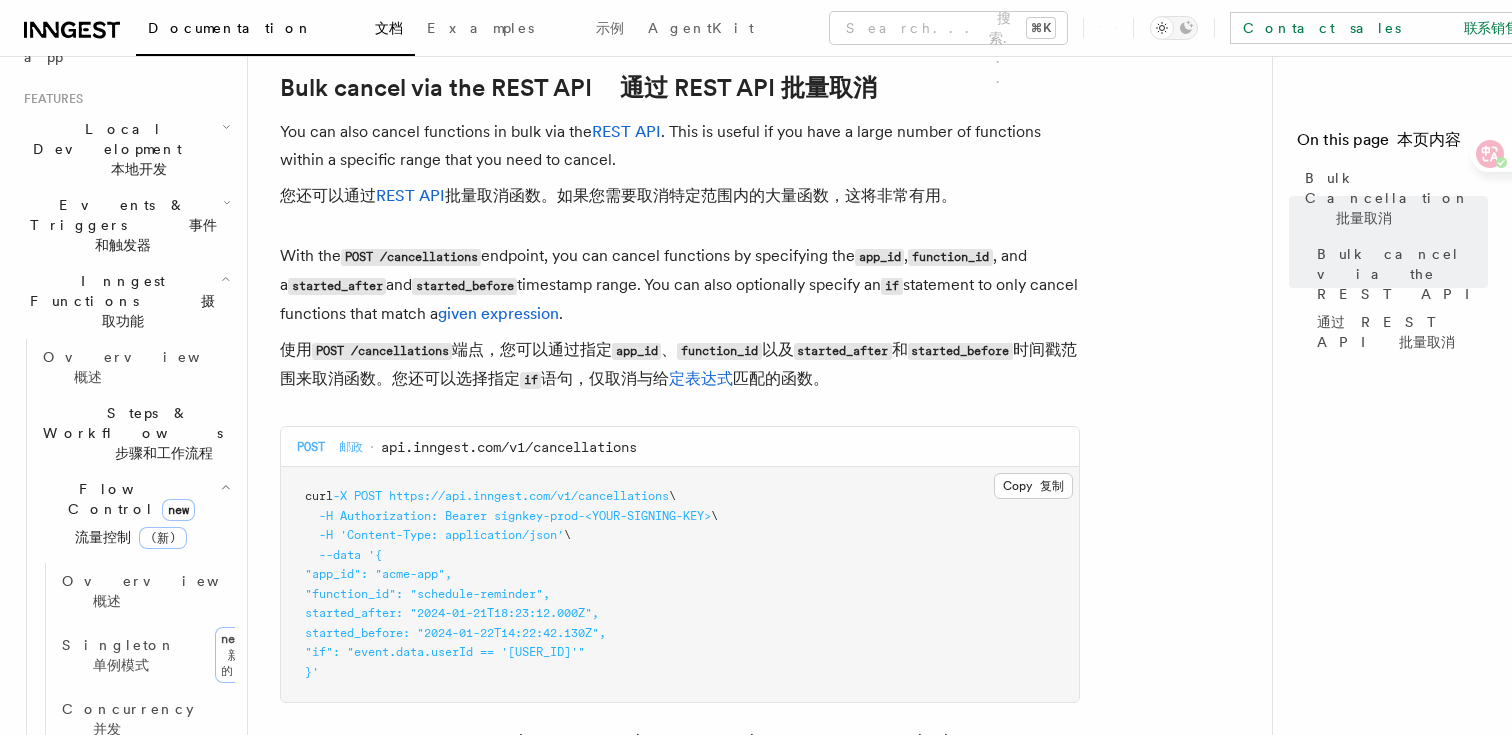 click at bounding box center [158, 1029] 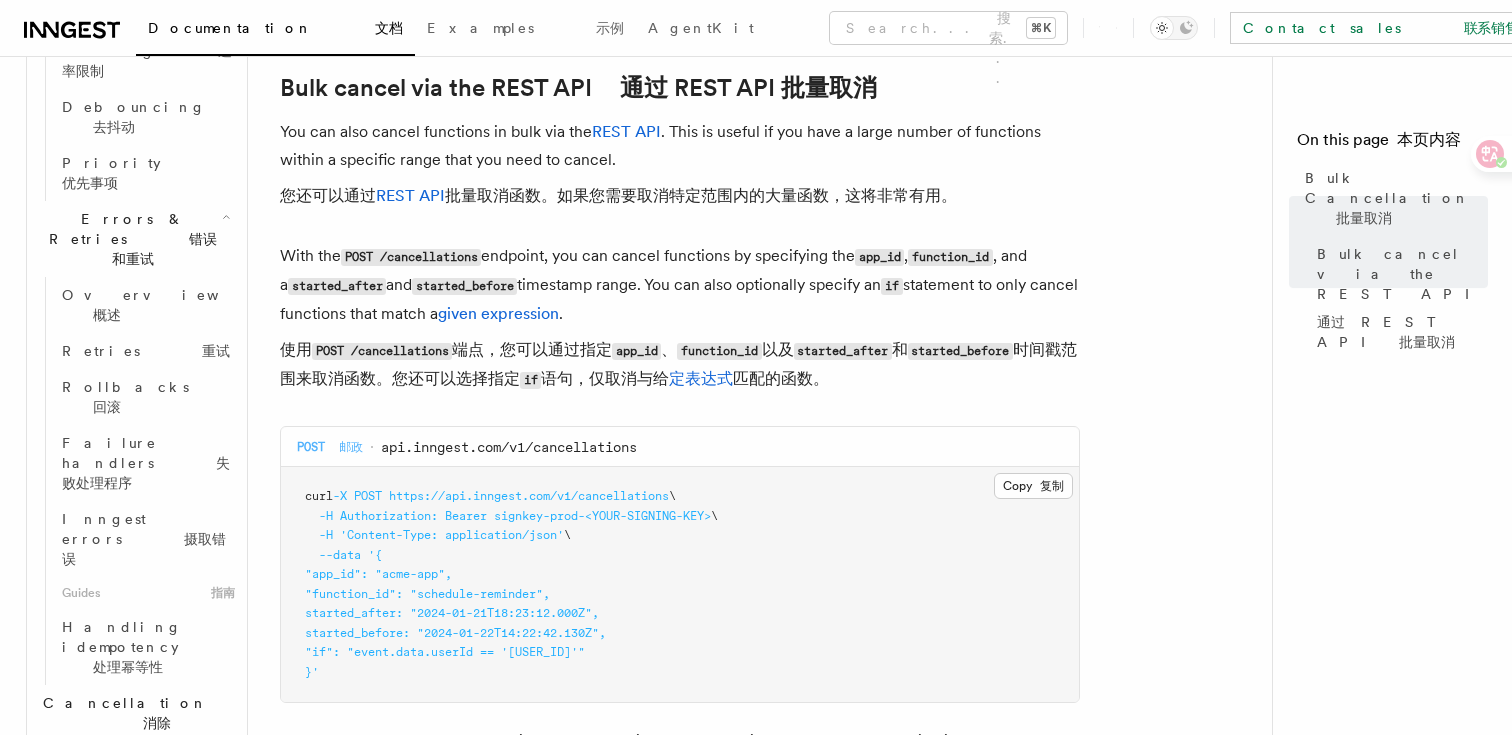 scroll, scrollTop: 1218, scrollLeft: 0, axis: vertical 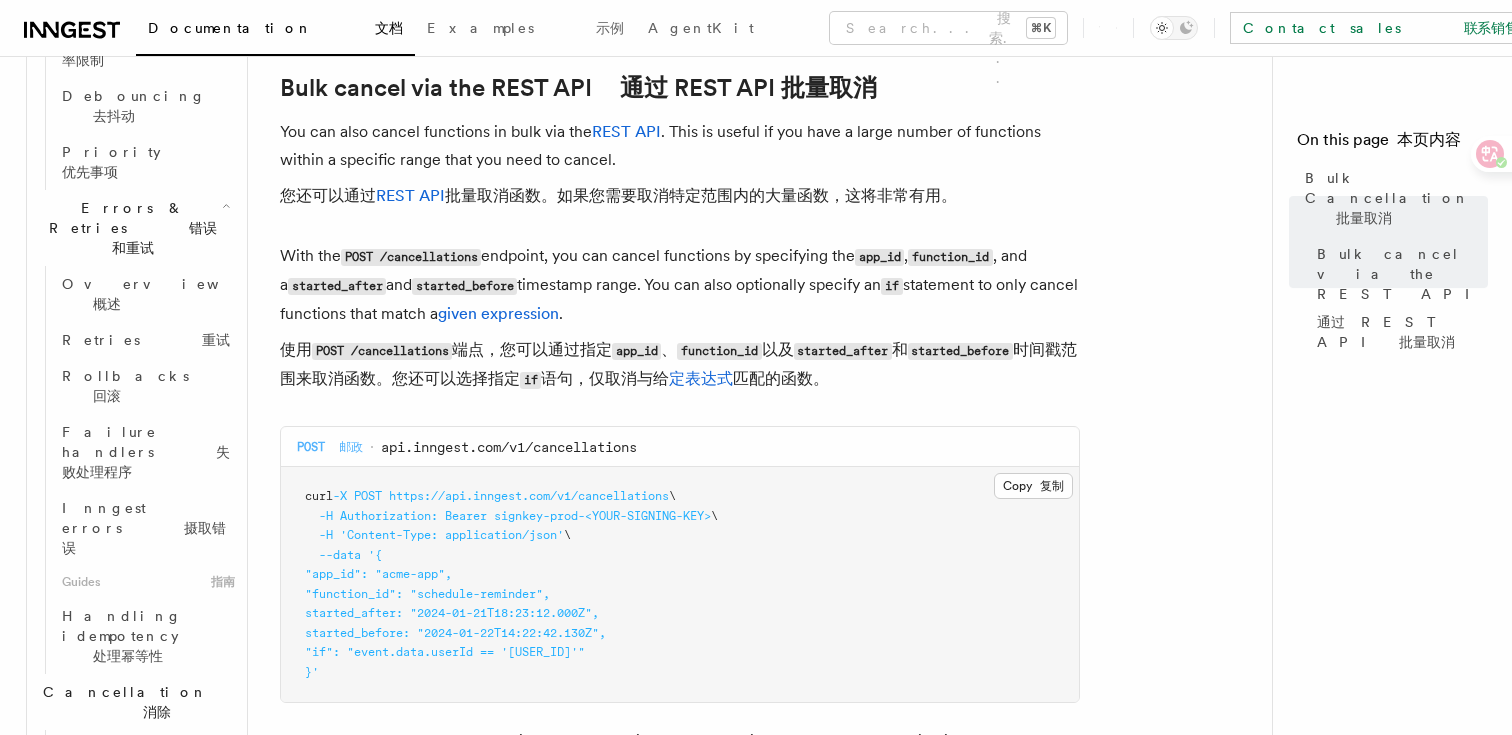 click on "Realtime new 实时 新" at bounding box center (125, 1162) 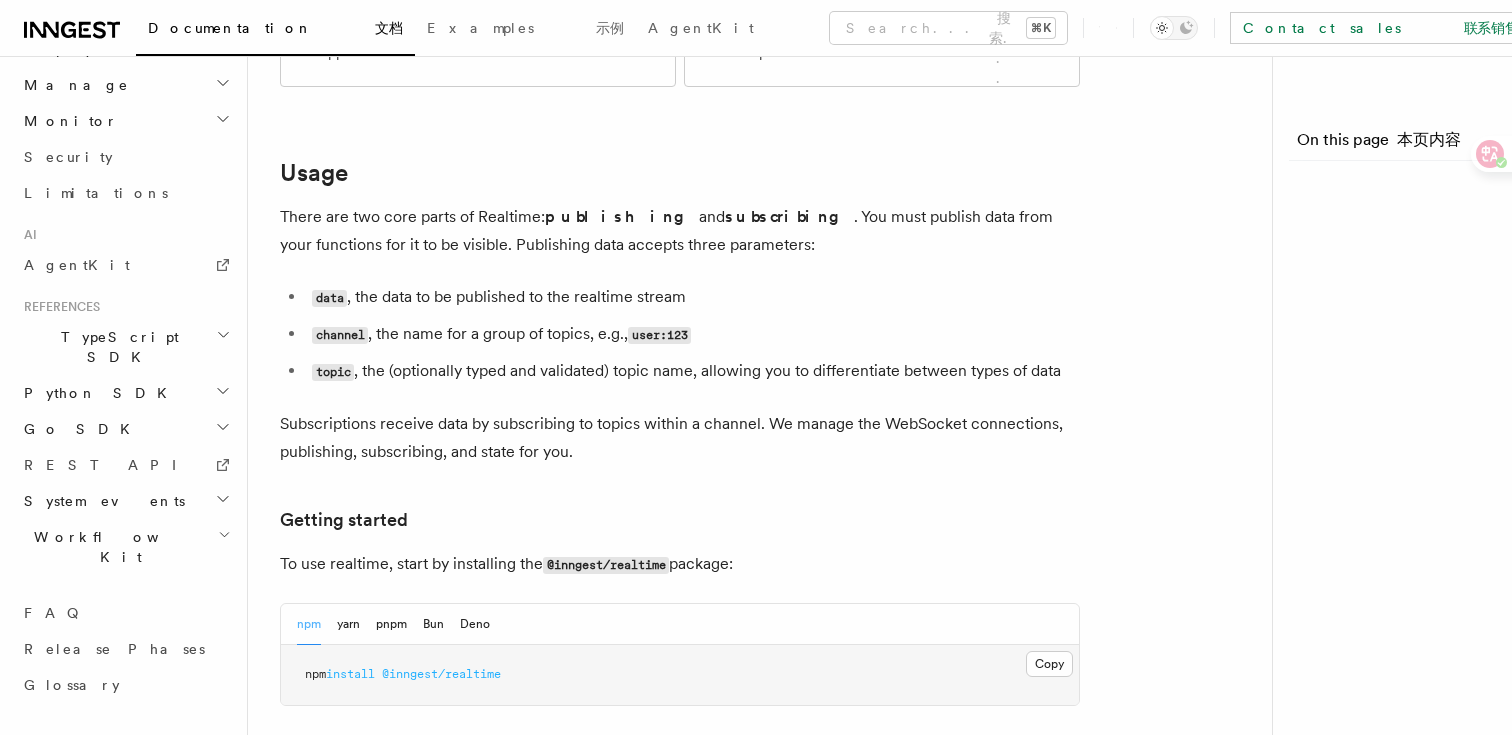 scroll, scrollTop: 0, scrollLeft: 0, axis: both 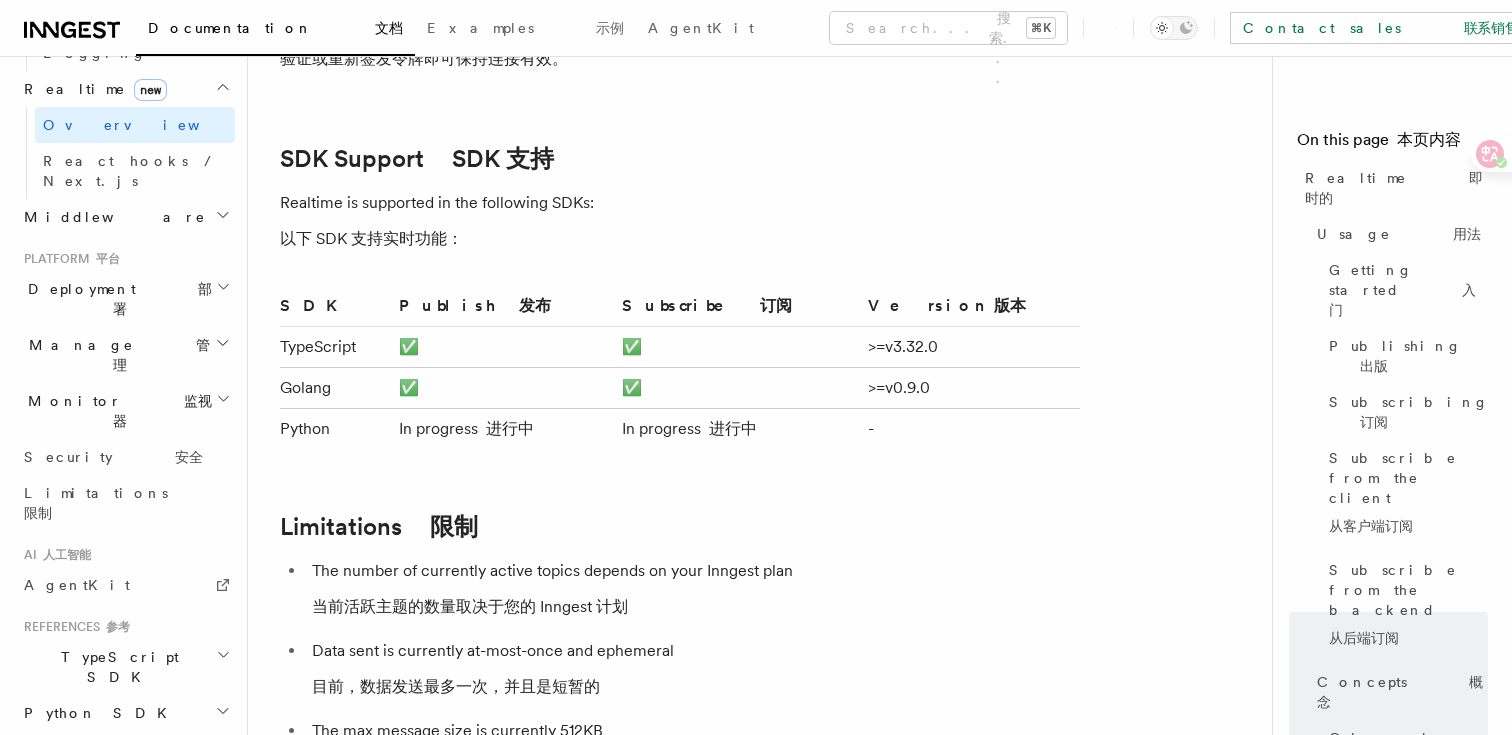 click on "Workflow Kit    工作流程套件" at bounding box center (119, 907) 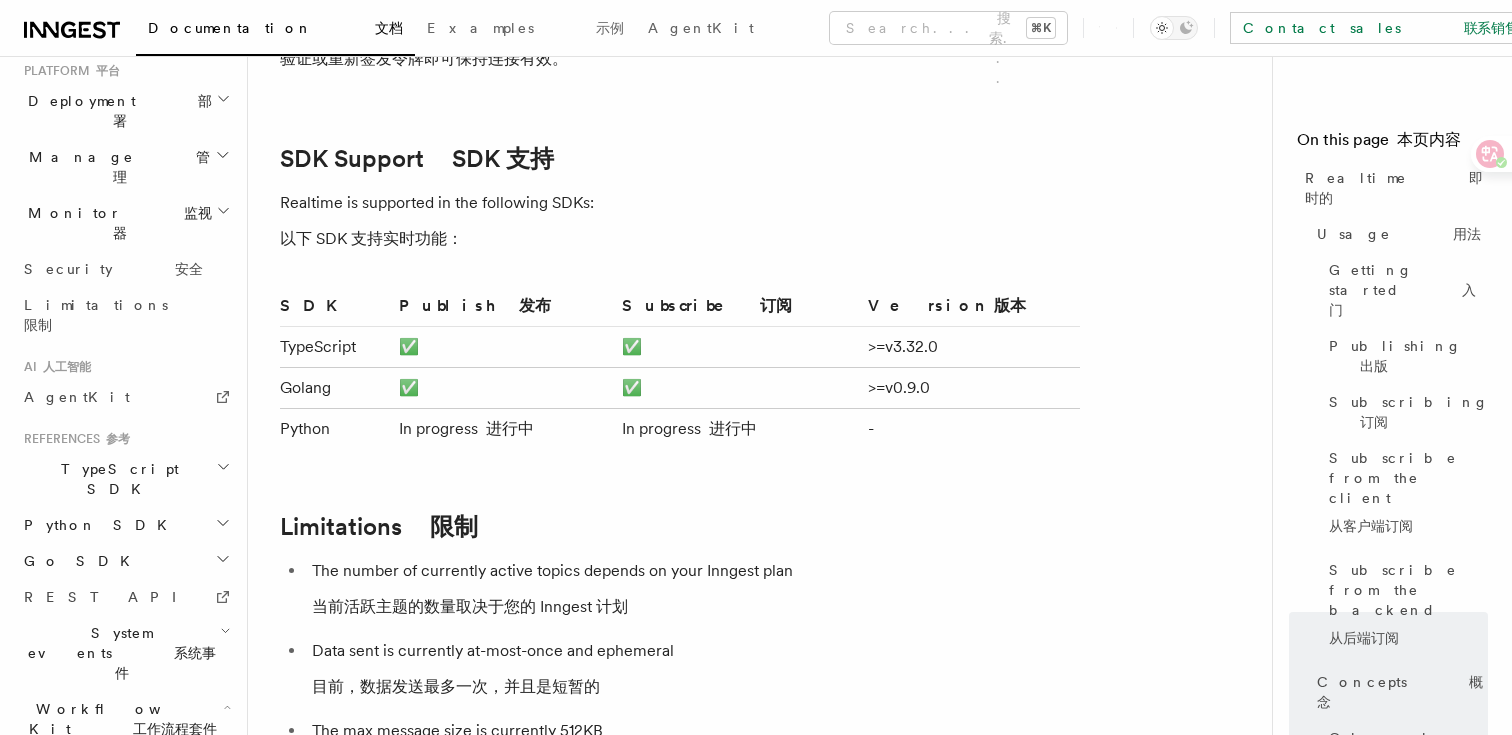 scroll, scrollTop: 1157, scrollLeft: 0, axis: vertical 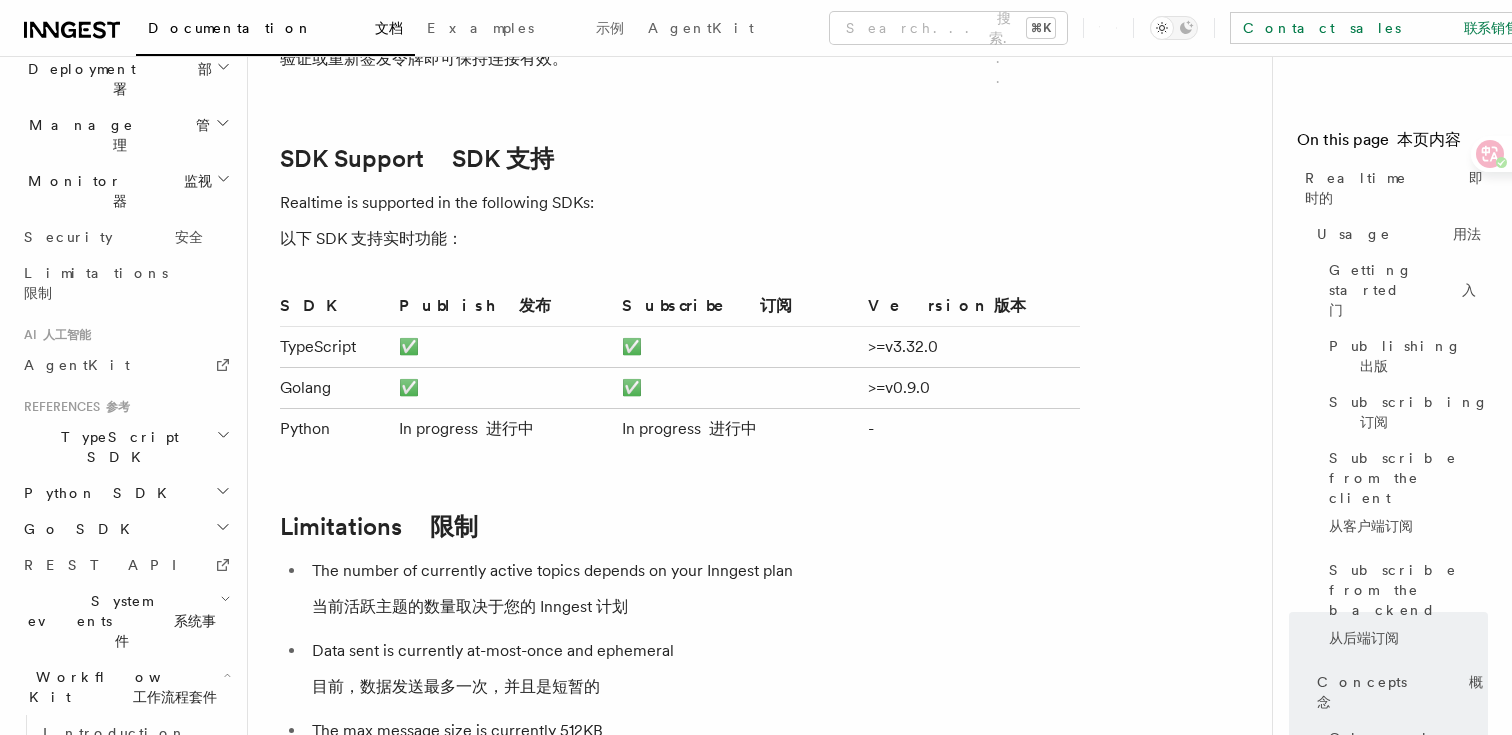 click on "Components API (React)    组件 API (React)" at bounding box center [130, 1139] 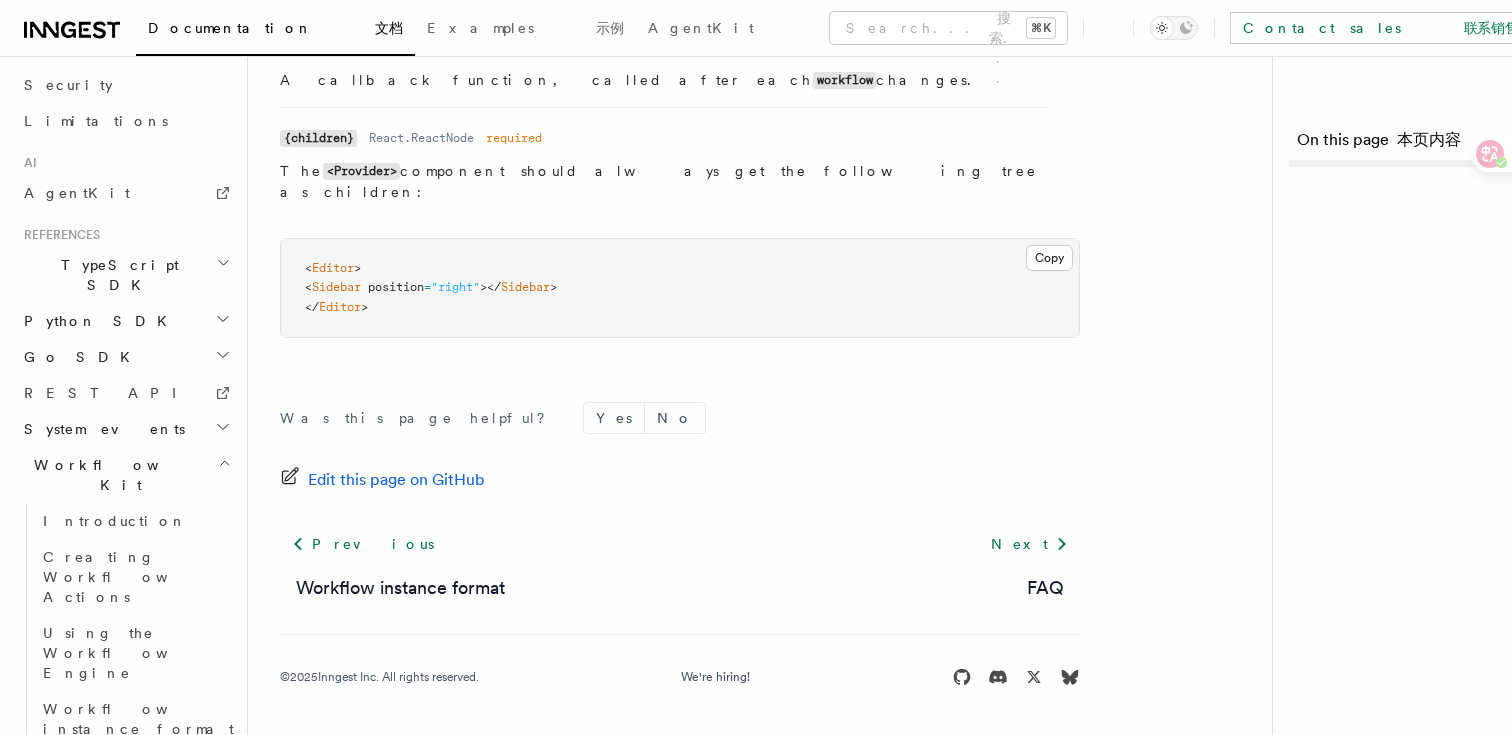 scroll, scrollTop: 0, scrollLeft: 0, axis: both 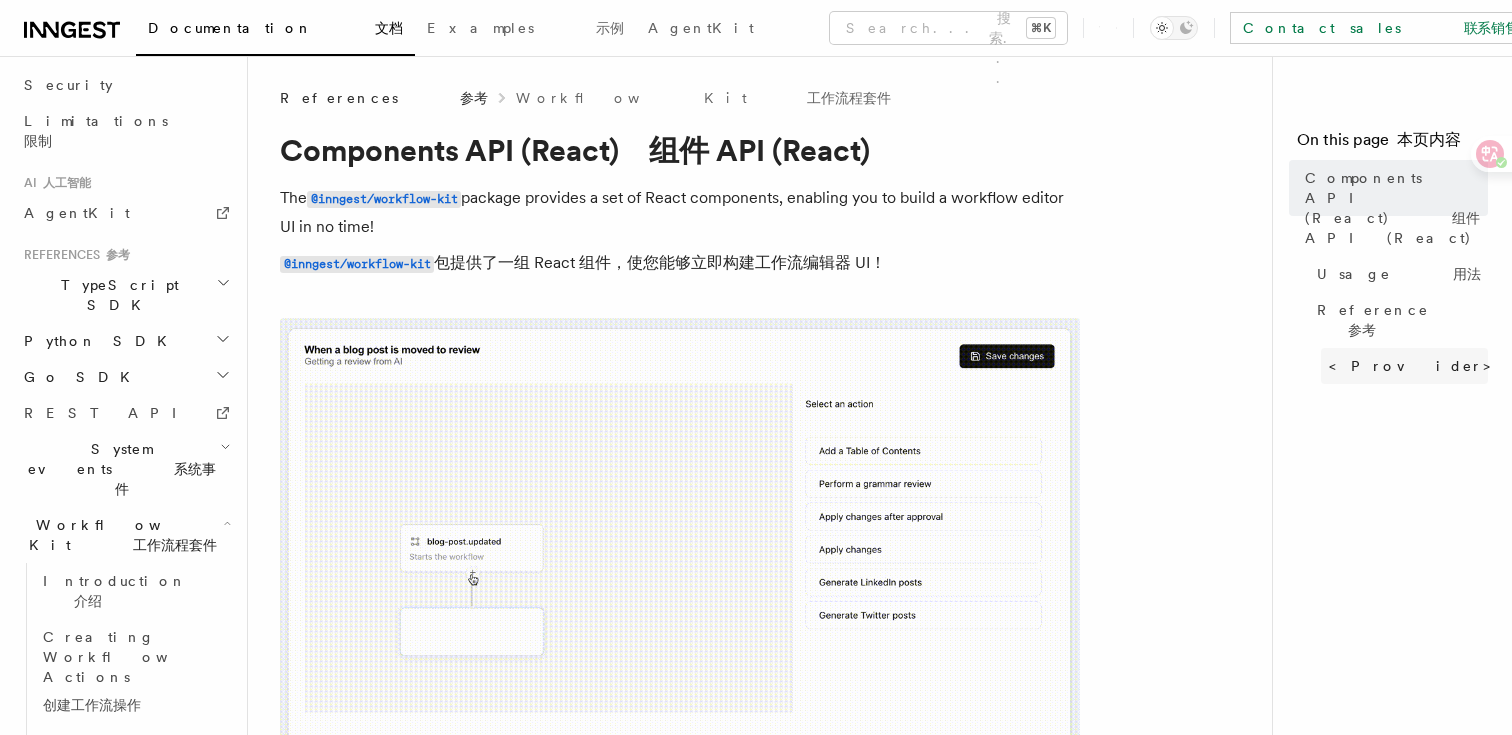 click on "<Provider>" at bounding box center [1404, 366] 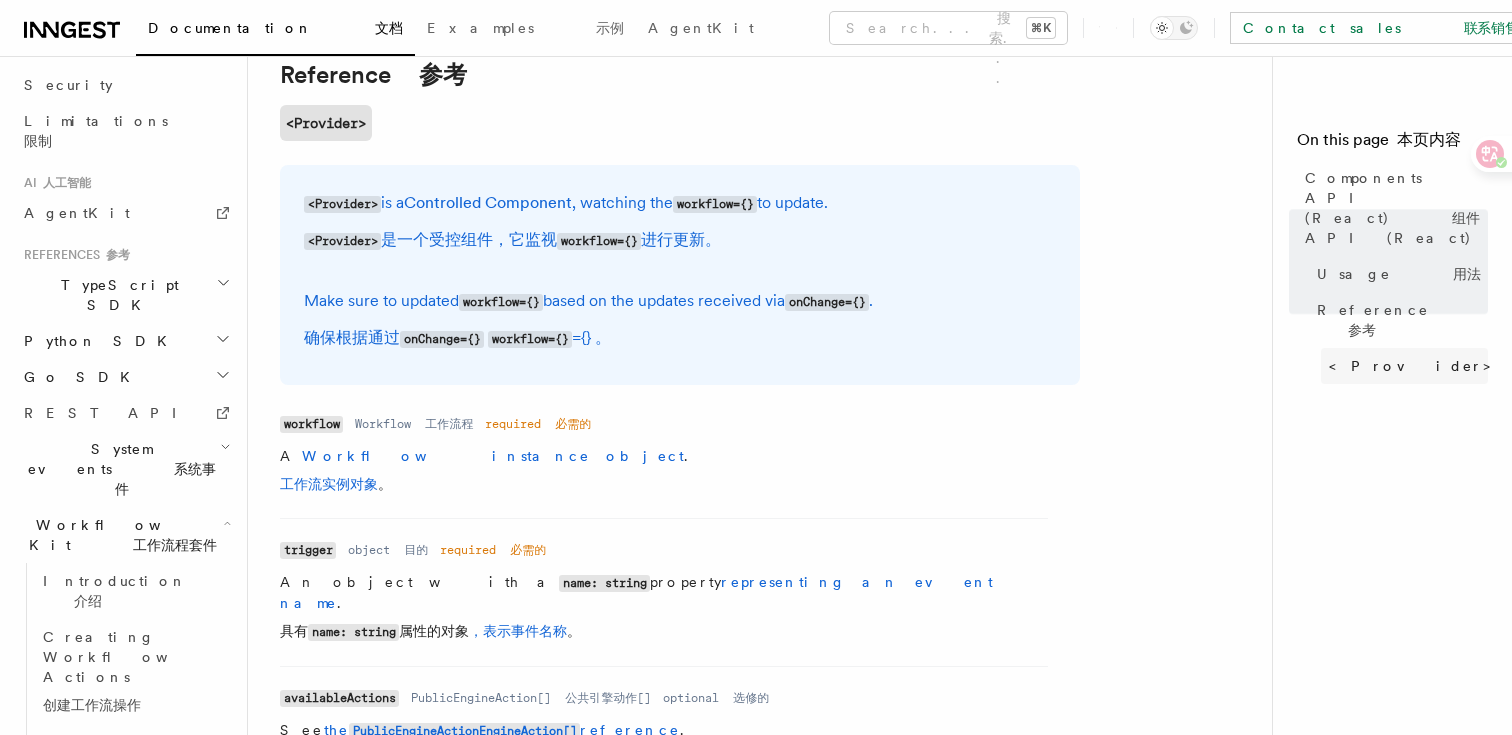 scroll, scrollTop: 1491, scrollLeft: 0, axis: vertical 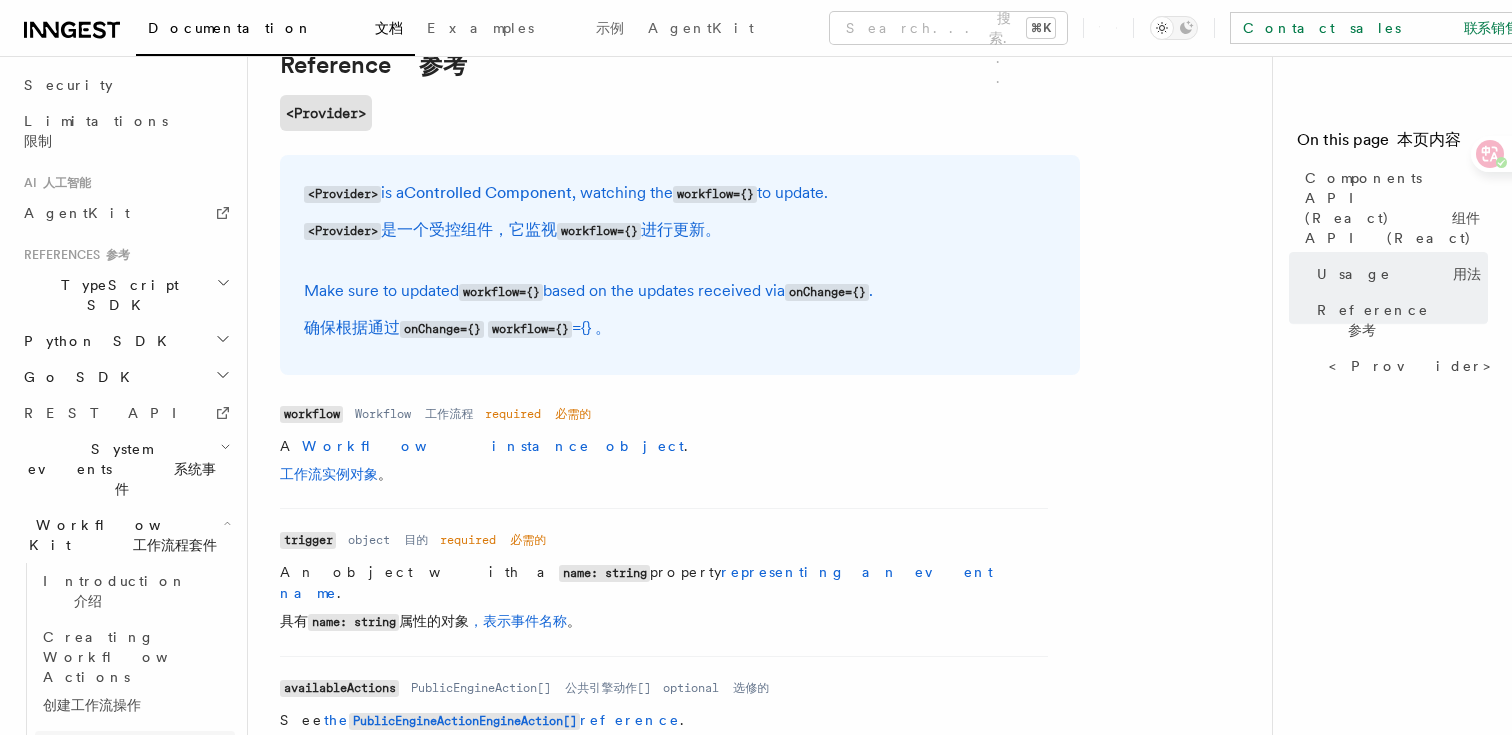 click on "Using the Workflow Engine 使用工作流引擎" at bounding box center (139, 787) 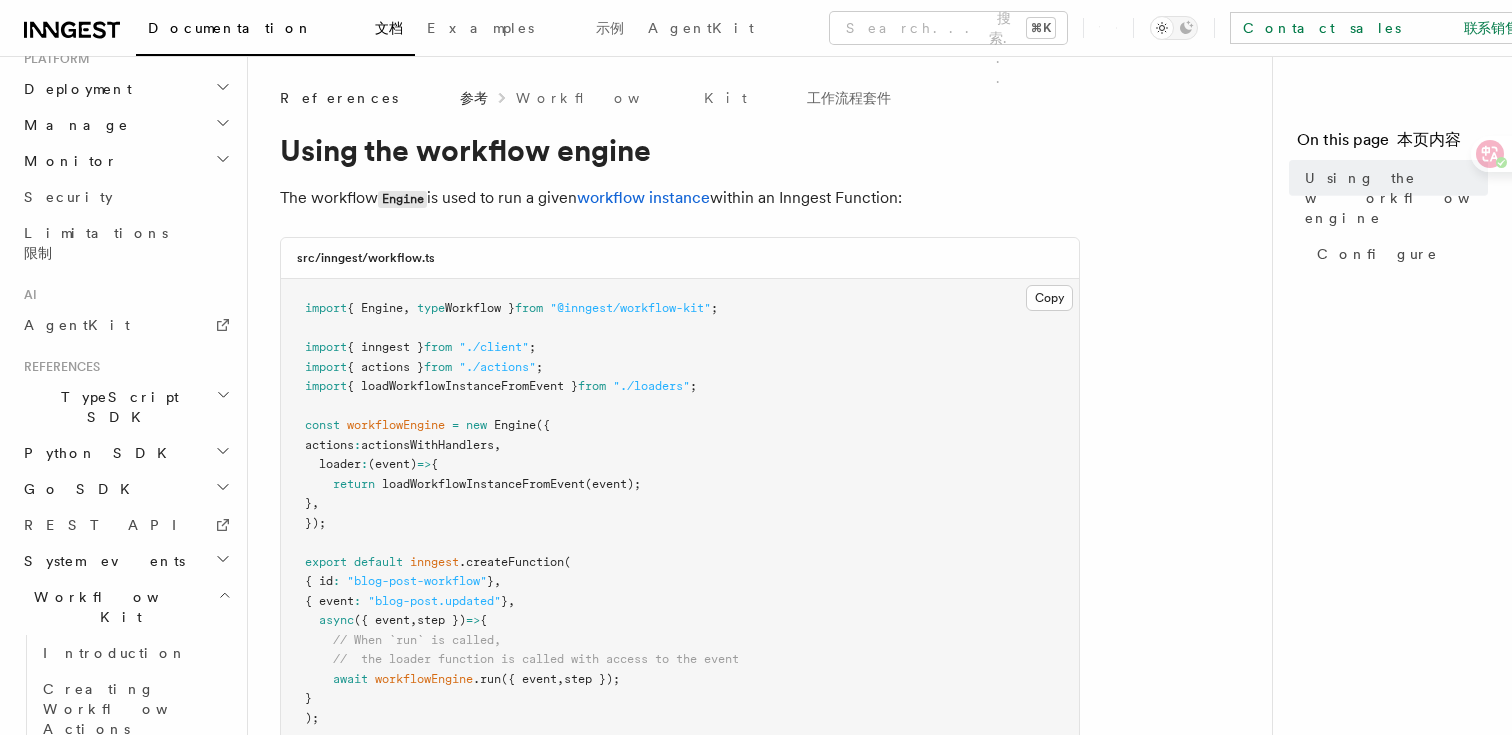 scroll, scrollTop: 1157, scrollLeft: 0, axis: vertical 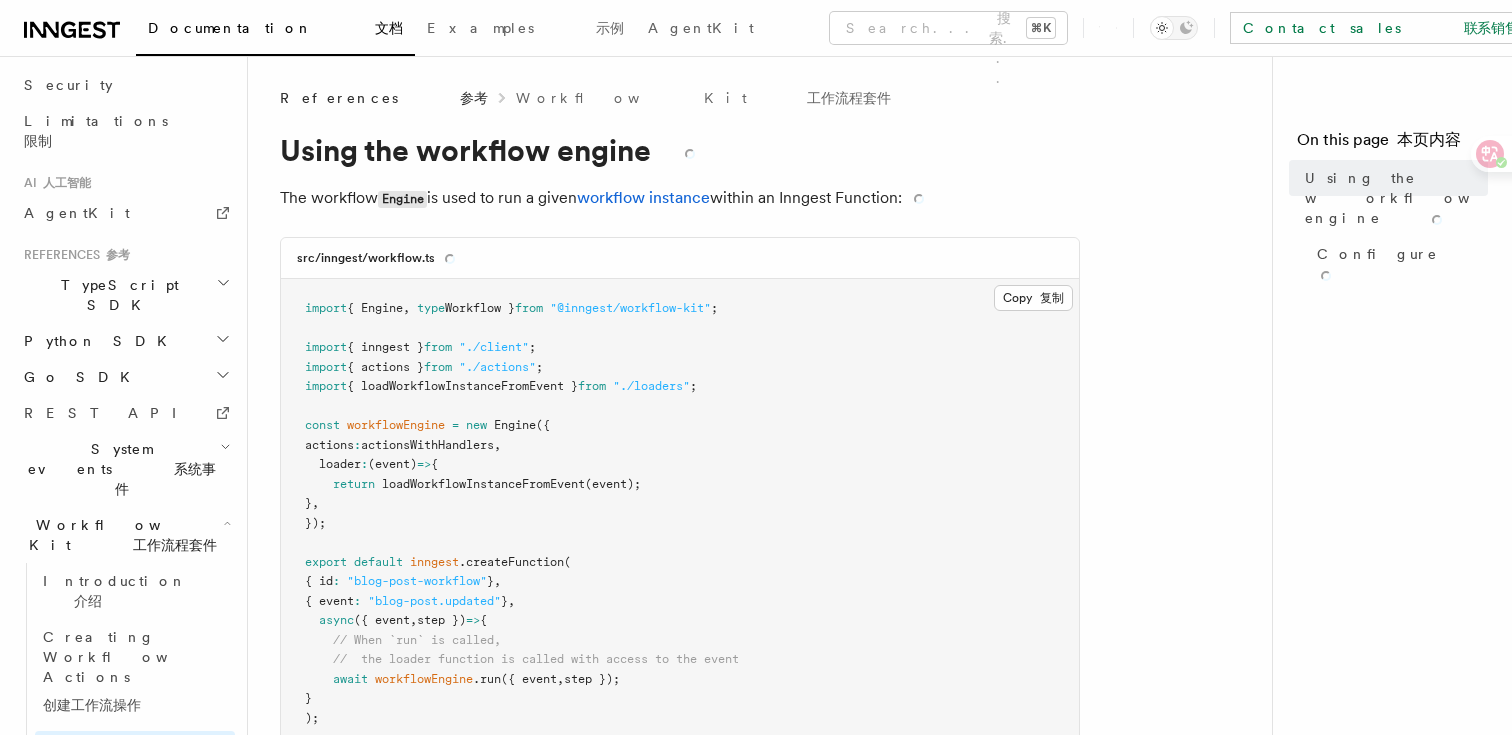 click on "System events    系统事件" at bounding box center [125, 469] 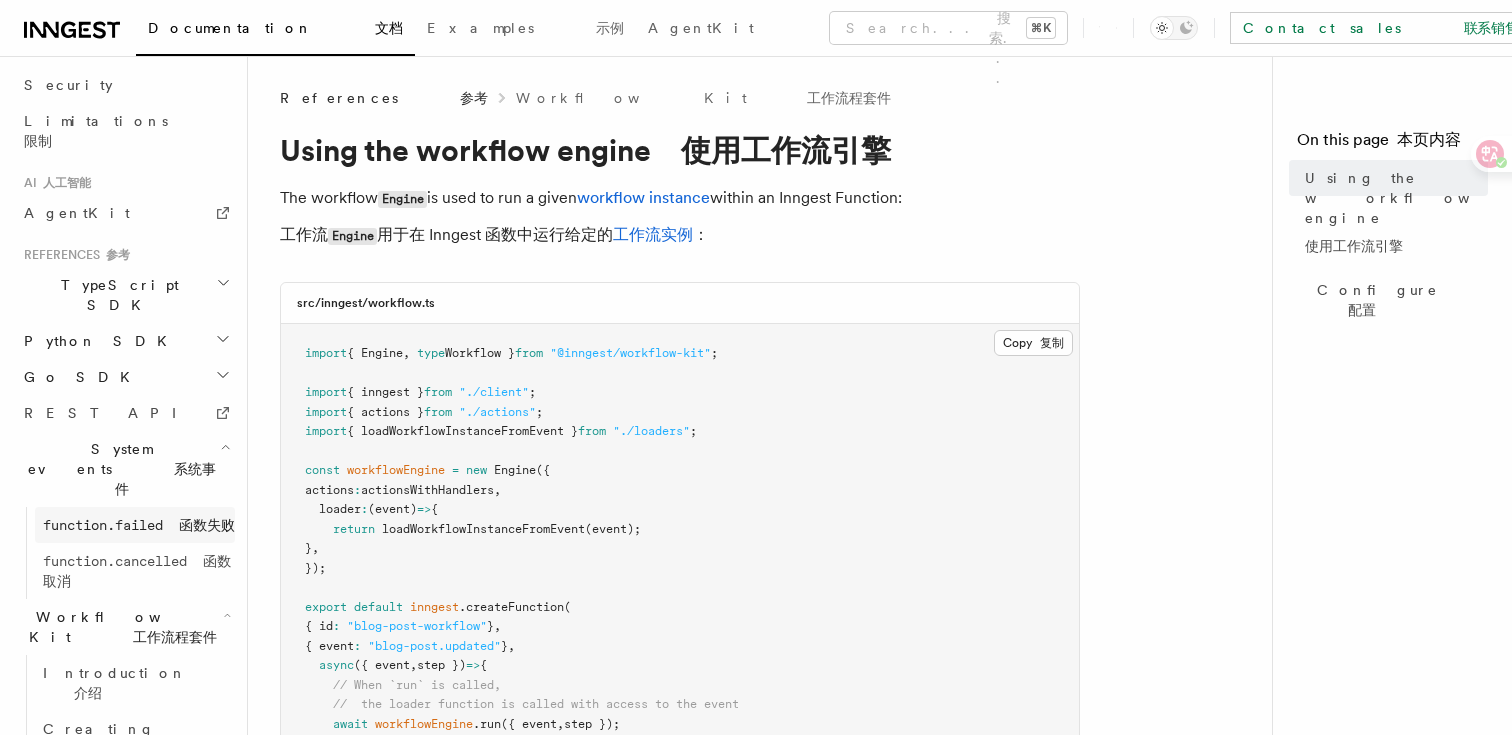 click on "function.failed    函数失败" at bounding box center (139, 525) 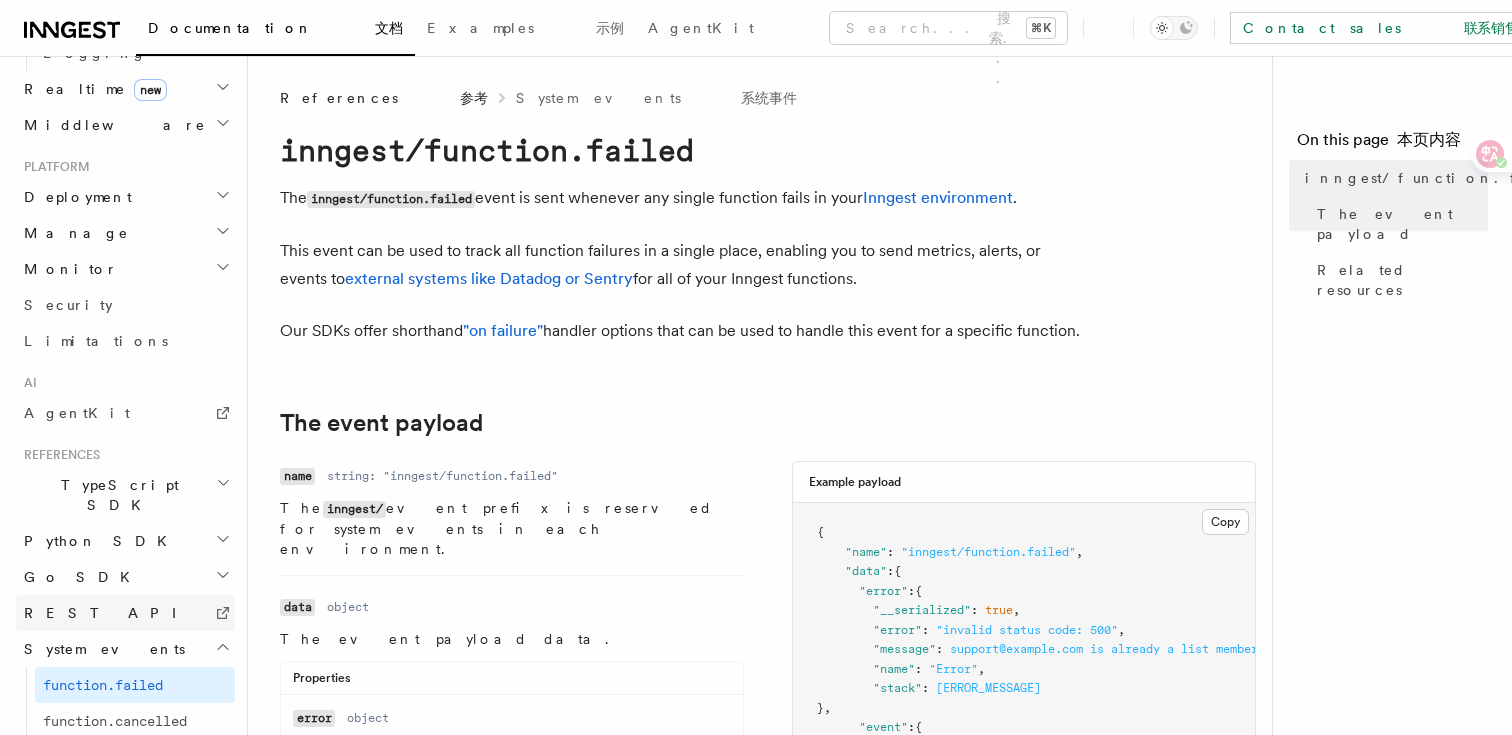 scroll, scrollTop: 977, scrollLeft: 0, axis: vertical 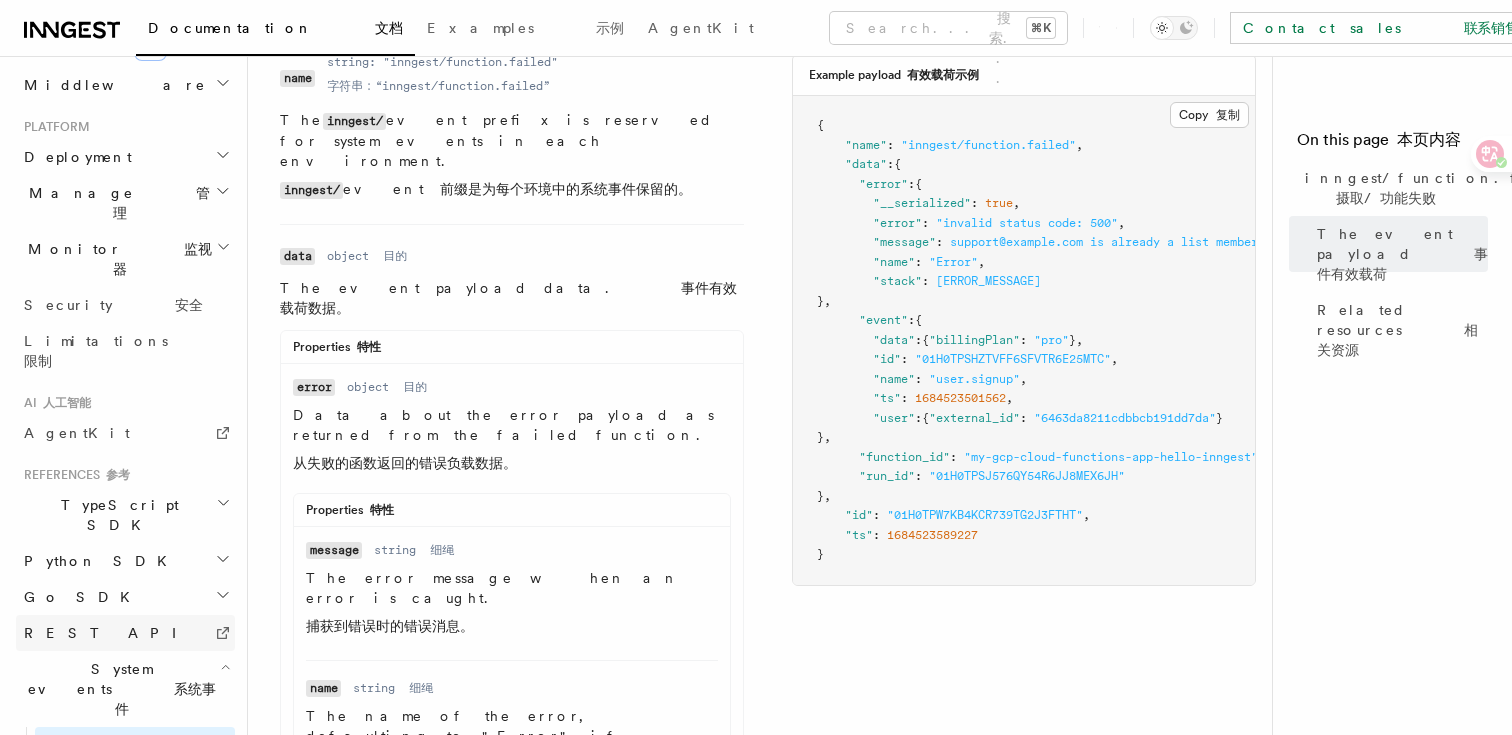 click on "REST API" at bounding box center (125, 633) 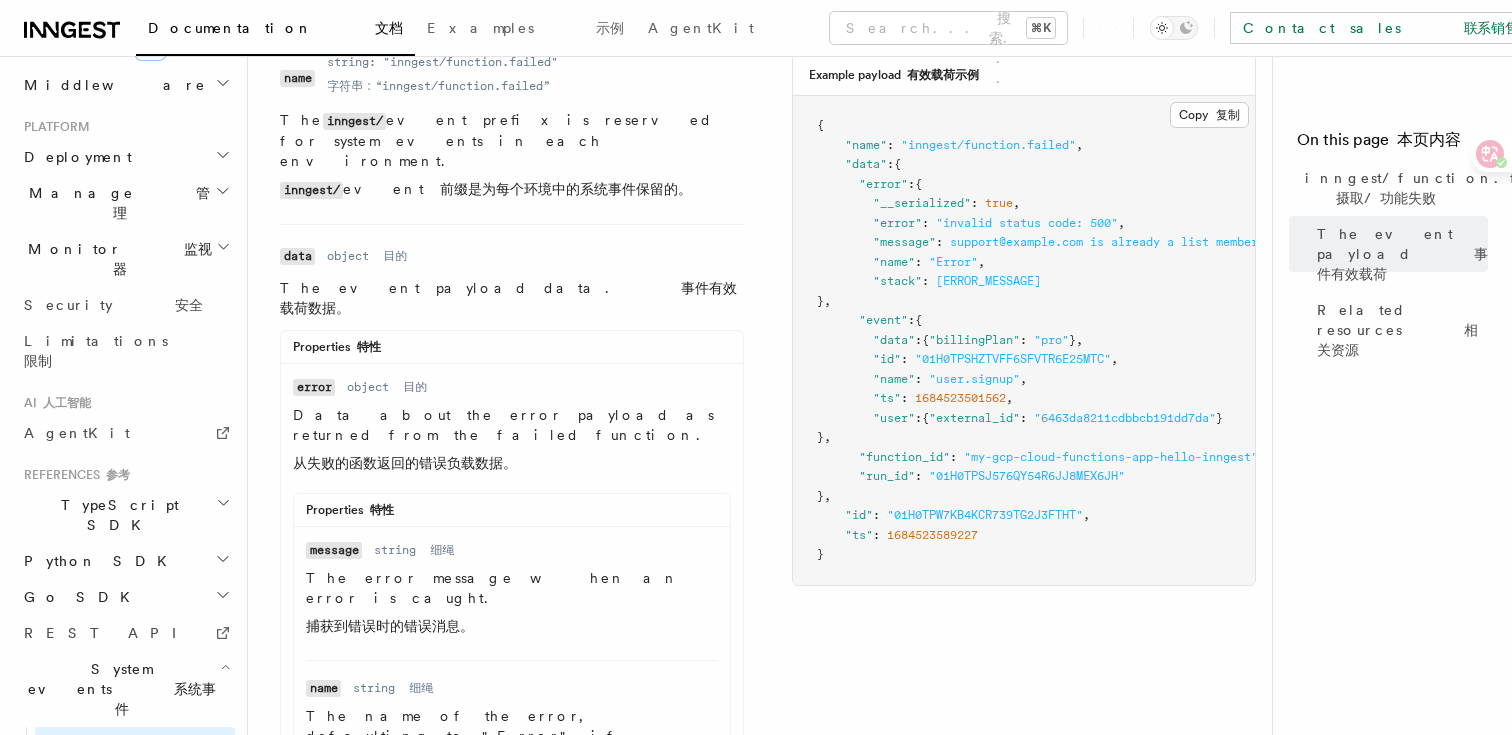 click on "Go SDK" at bounding box center [125, 597] 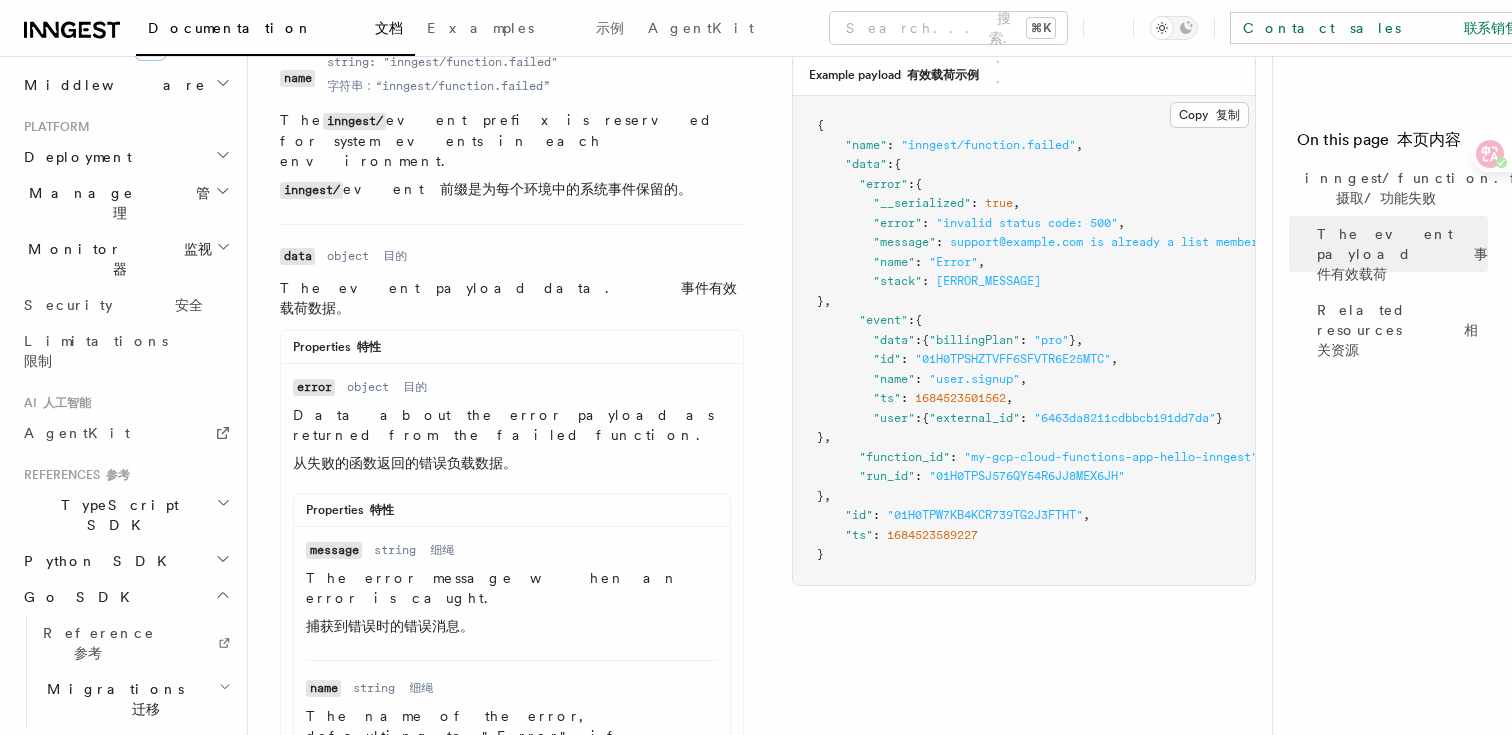 click on "TypeScript SDK" at bounding box center [125, 515] 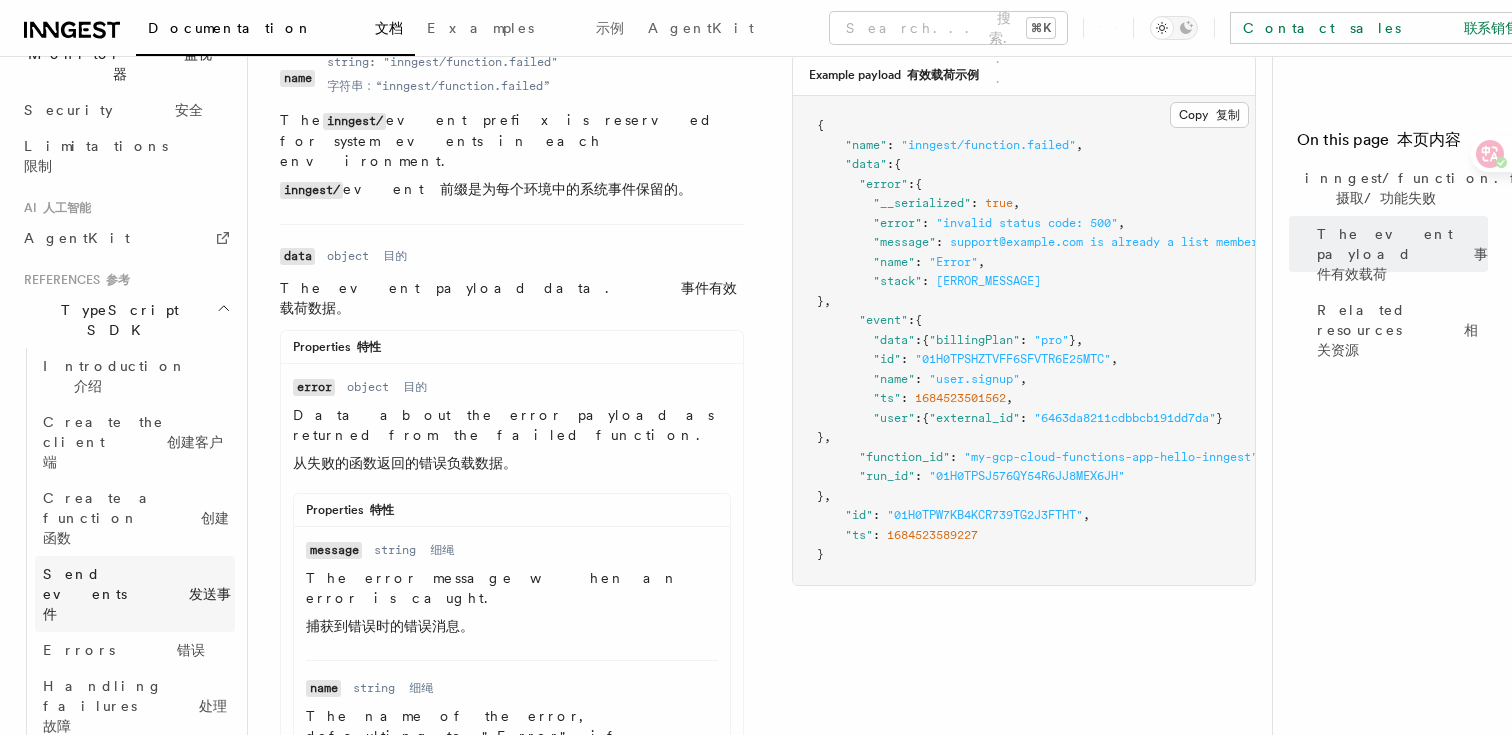 scroll, scrollTop: 1178, scrollLeft: 0, axis: vertical 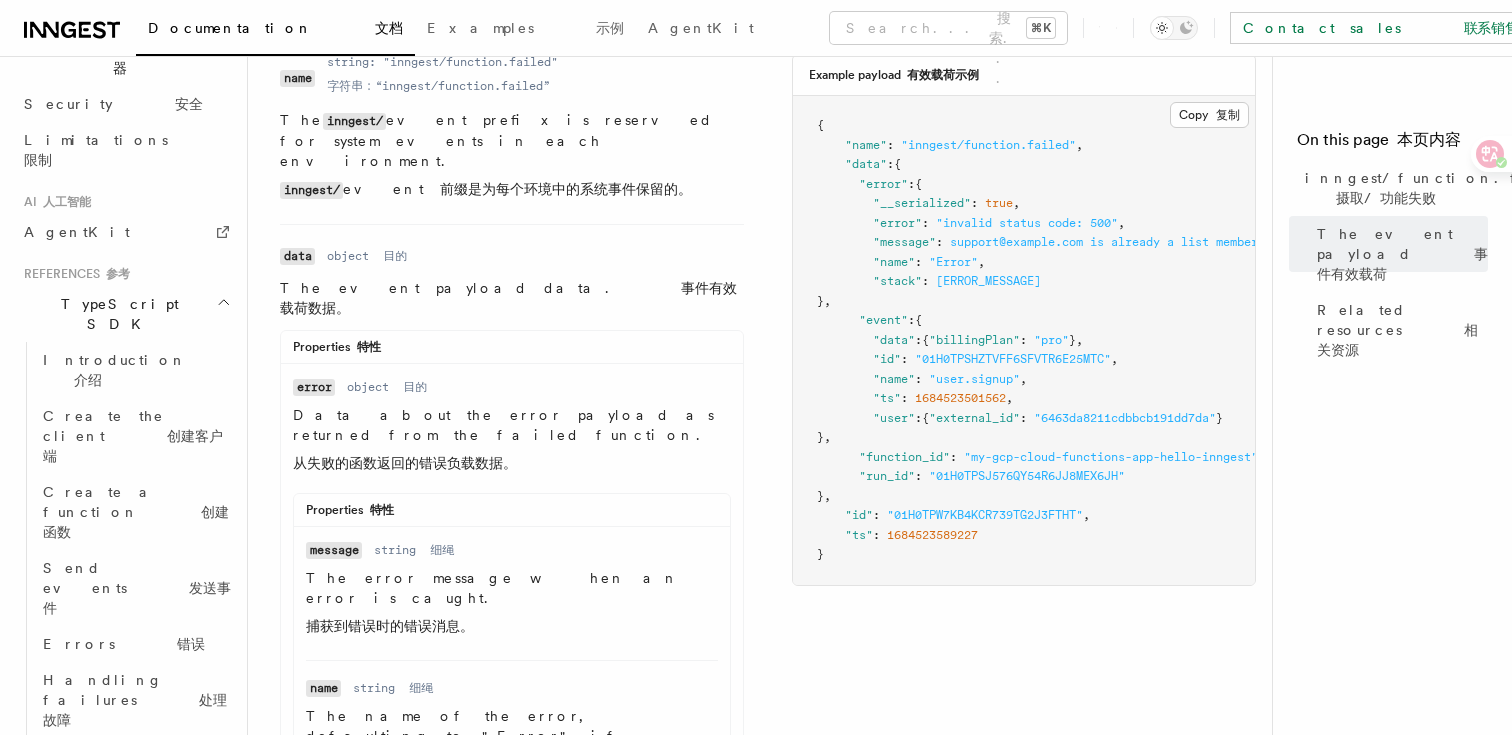 click on "取消" at bounding box center (147, 776) 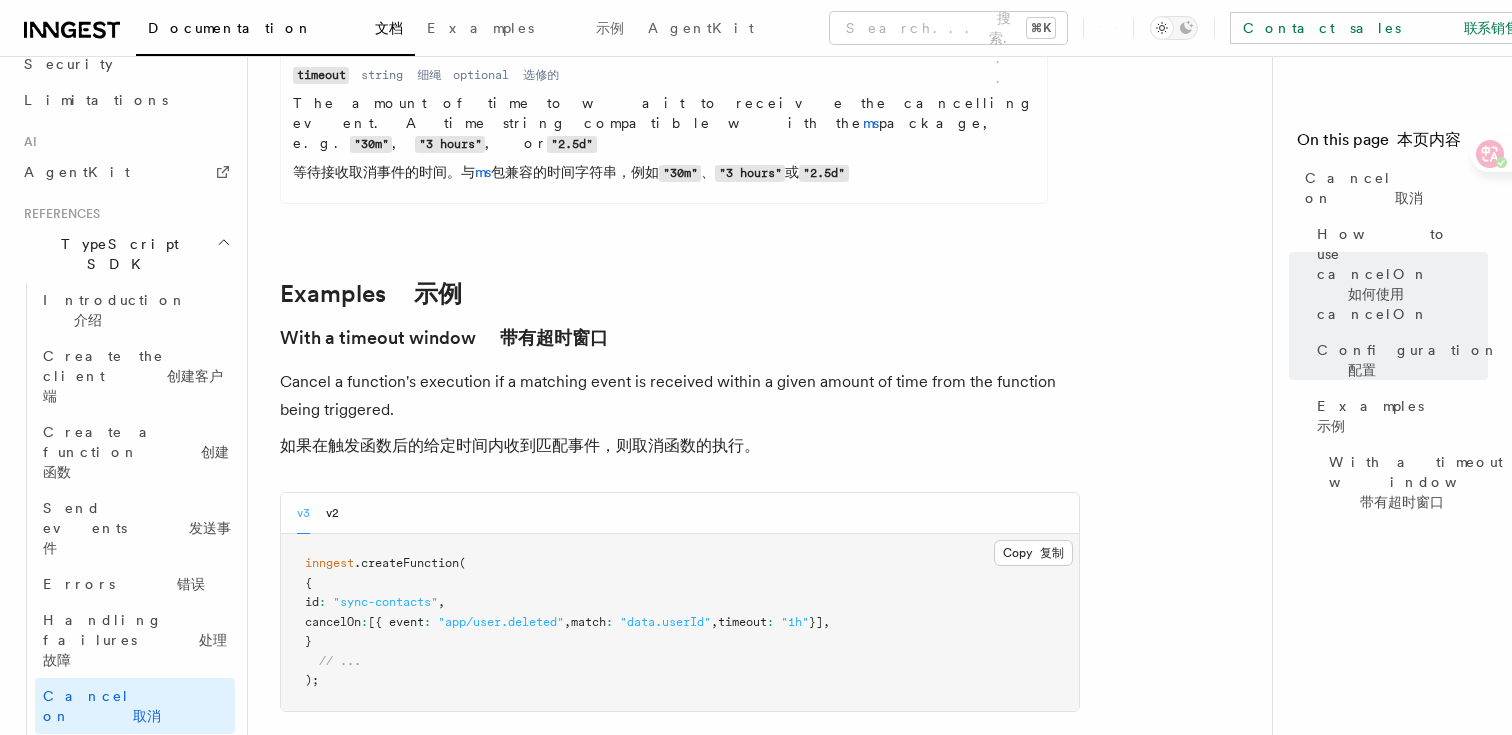 scroll, scrollTop: 3645, scrollLeft: 0, axis: vertical 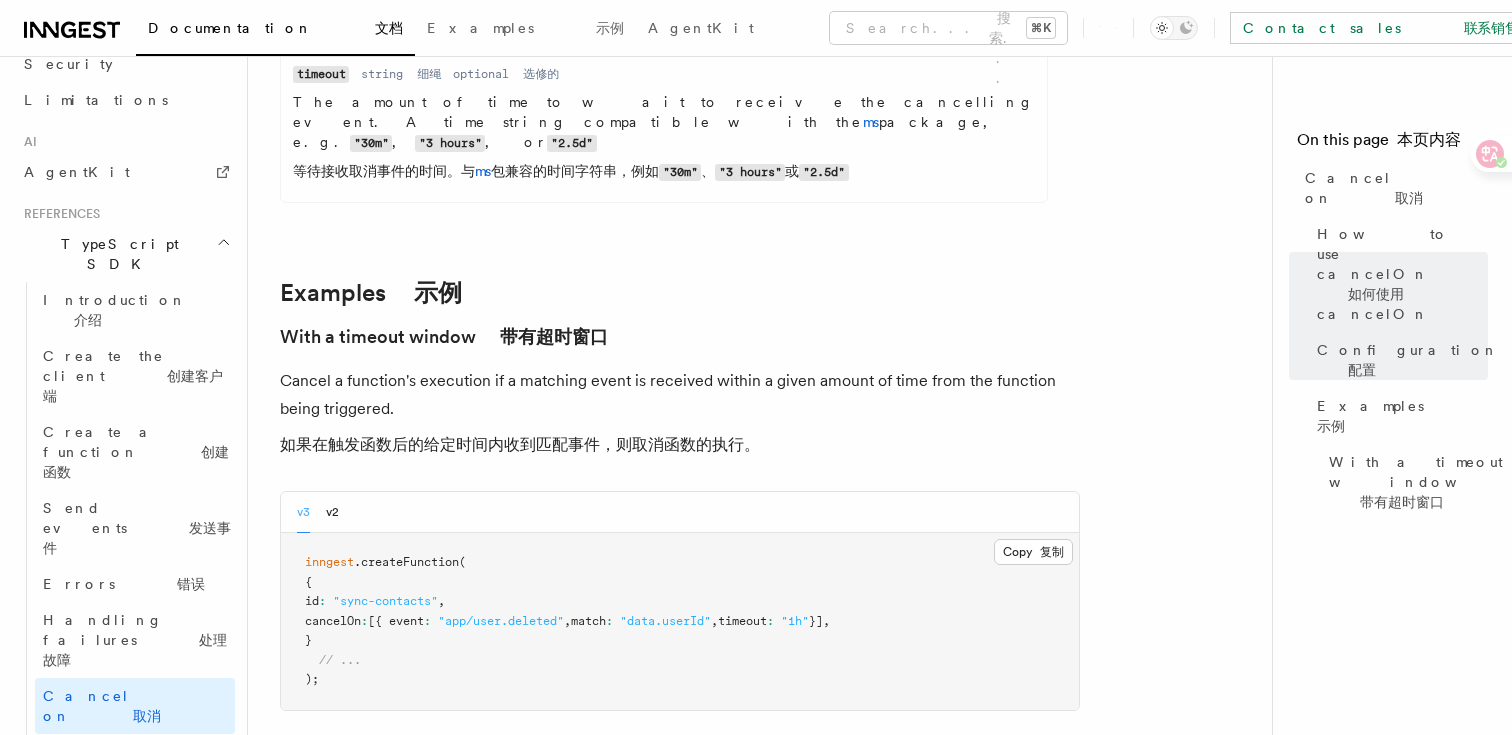click on "v3 v2" at bounding box center (680, 512) 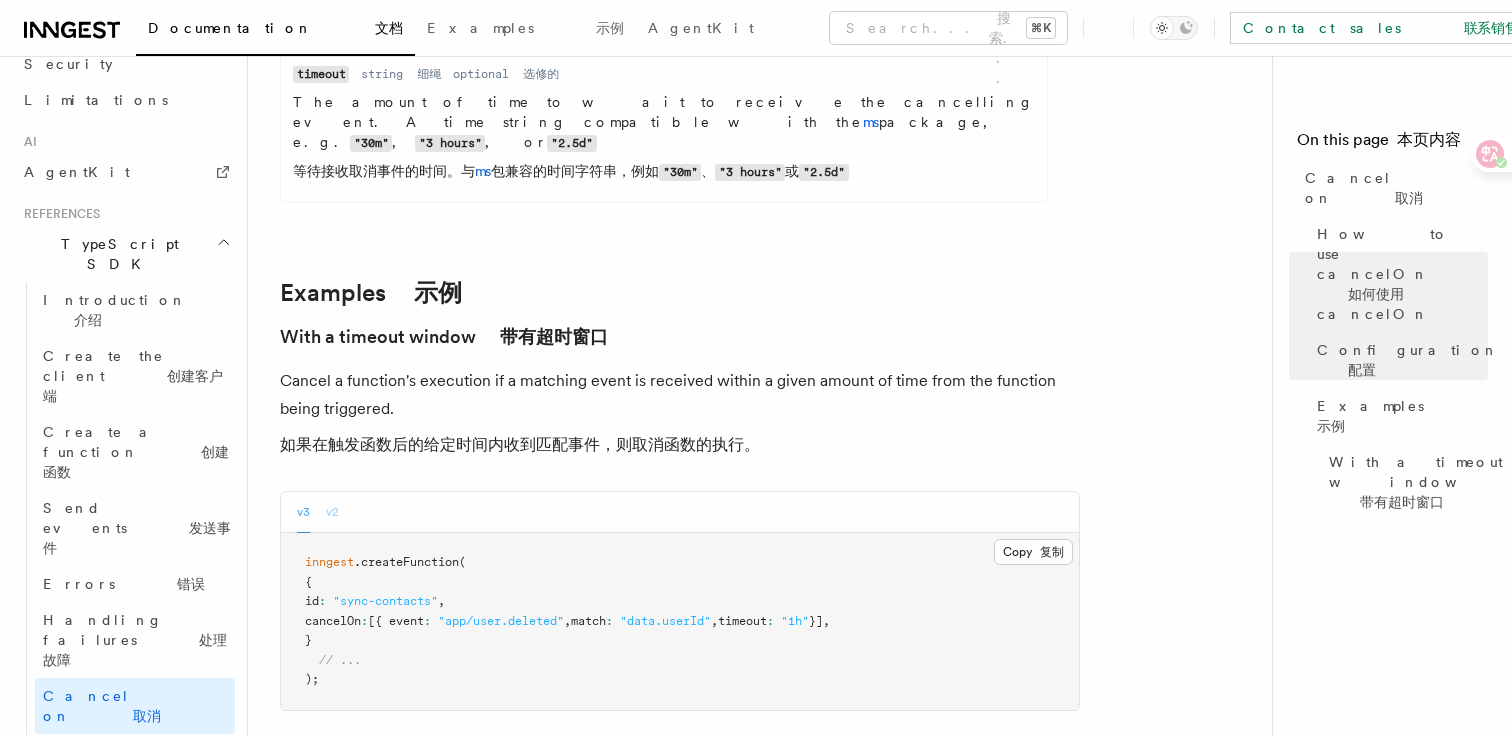 click on "v2" at bounding box center (332, 512) 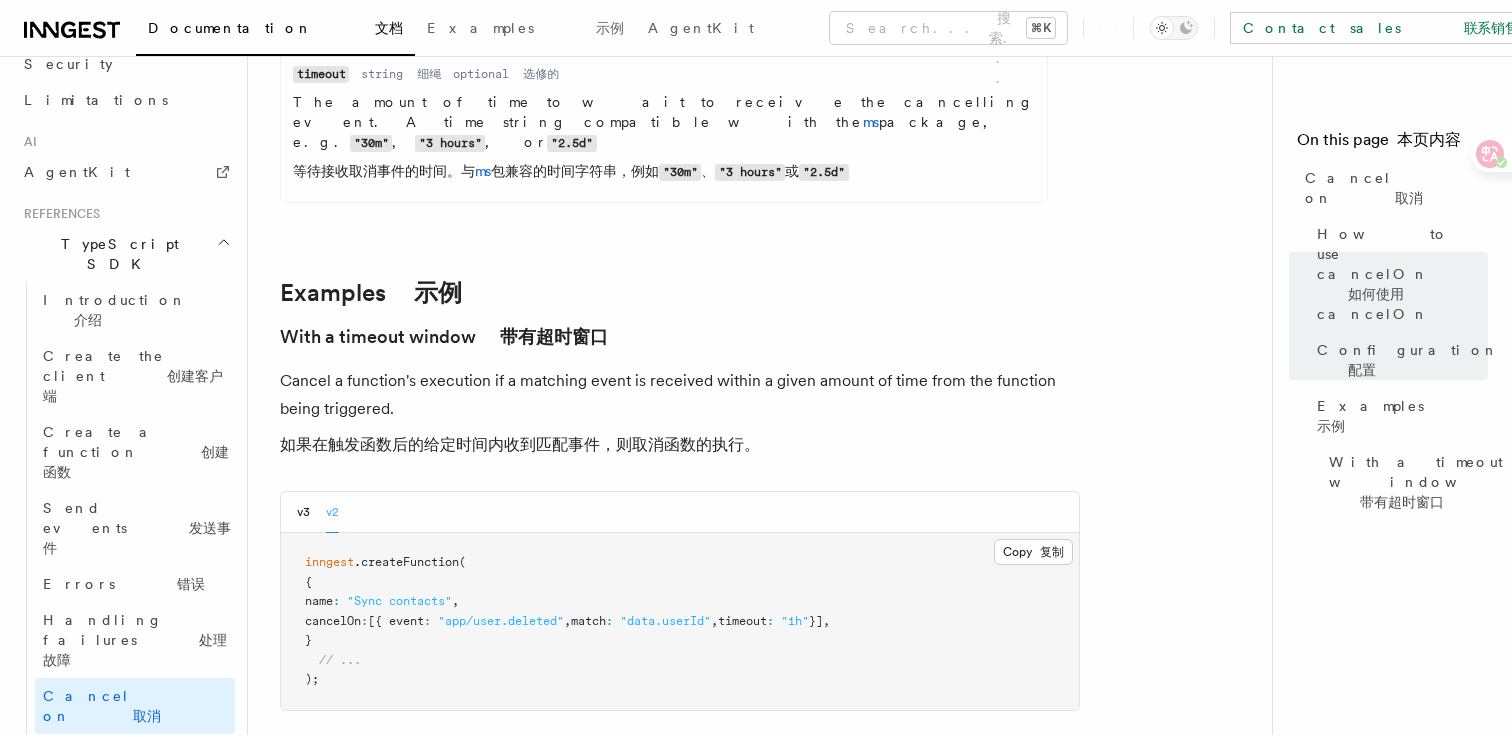 click on "v3 v2" at bounding box center [318, 512] 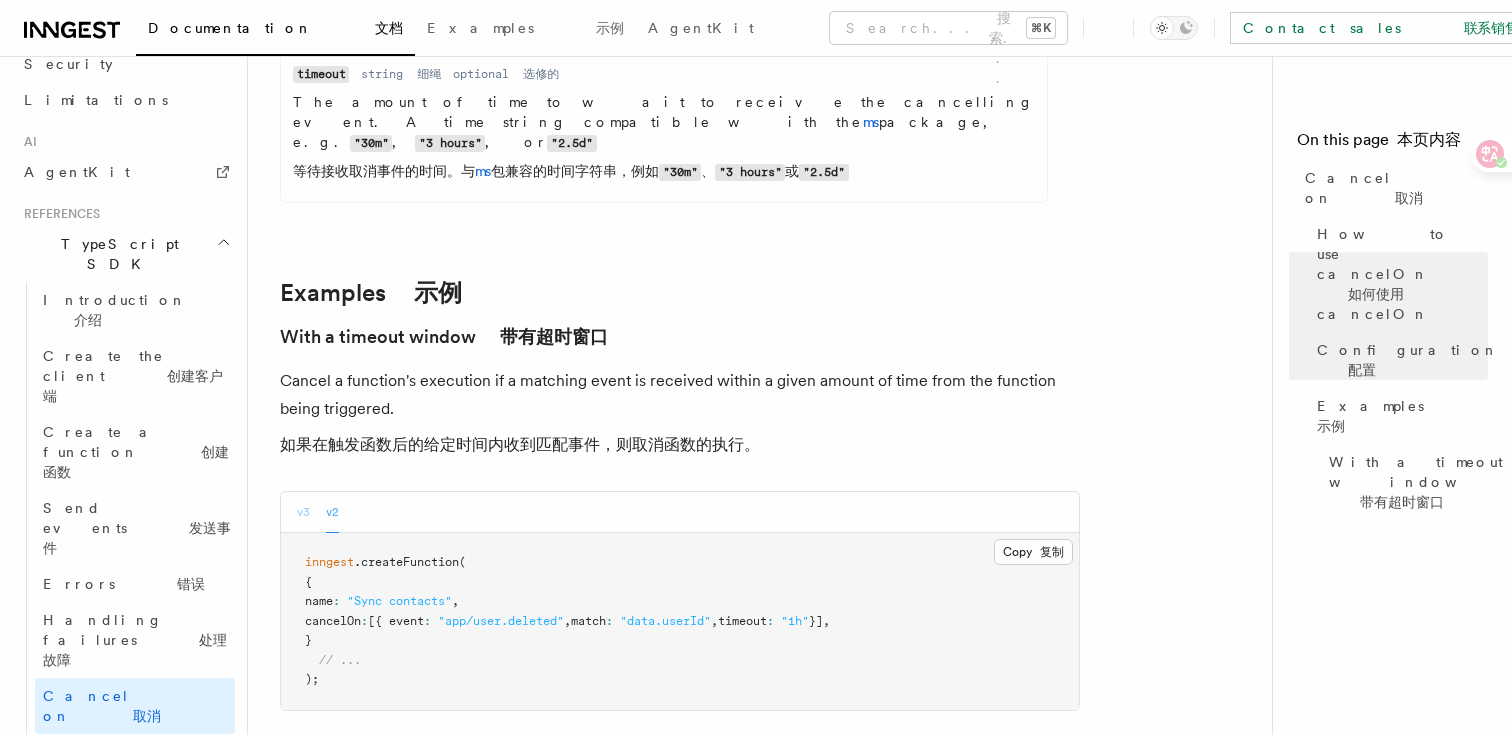 click on "v3" at bounding box center (303, 512) 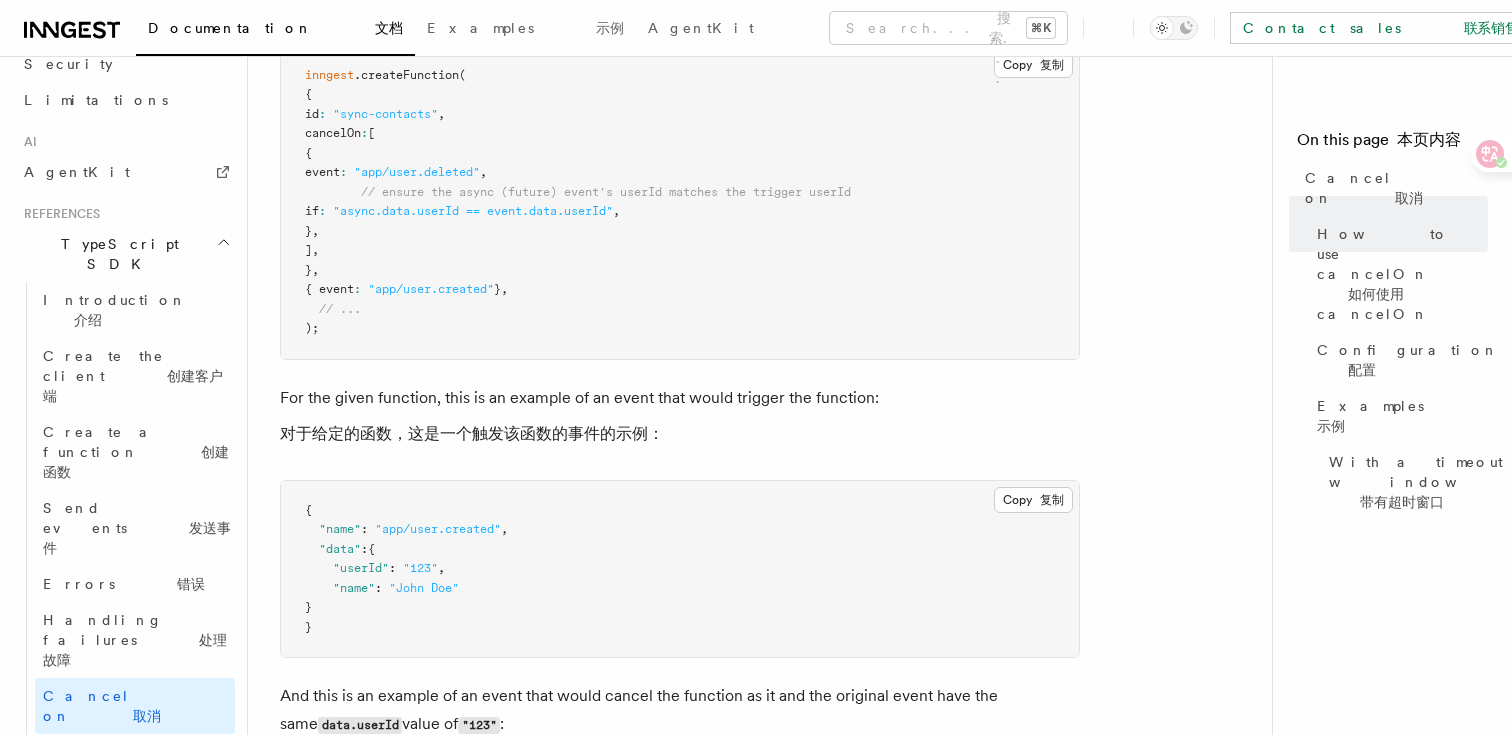 scroll, scrollTop: 1180, scrollLeft: 0, axis: vertical 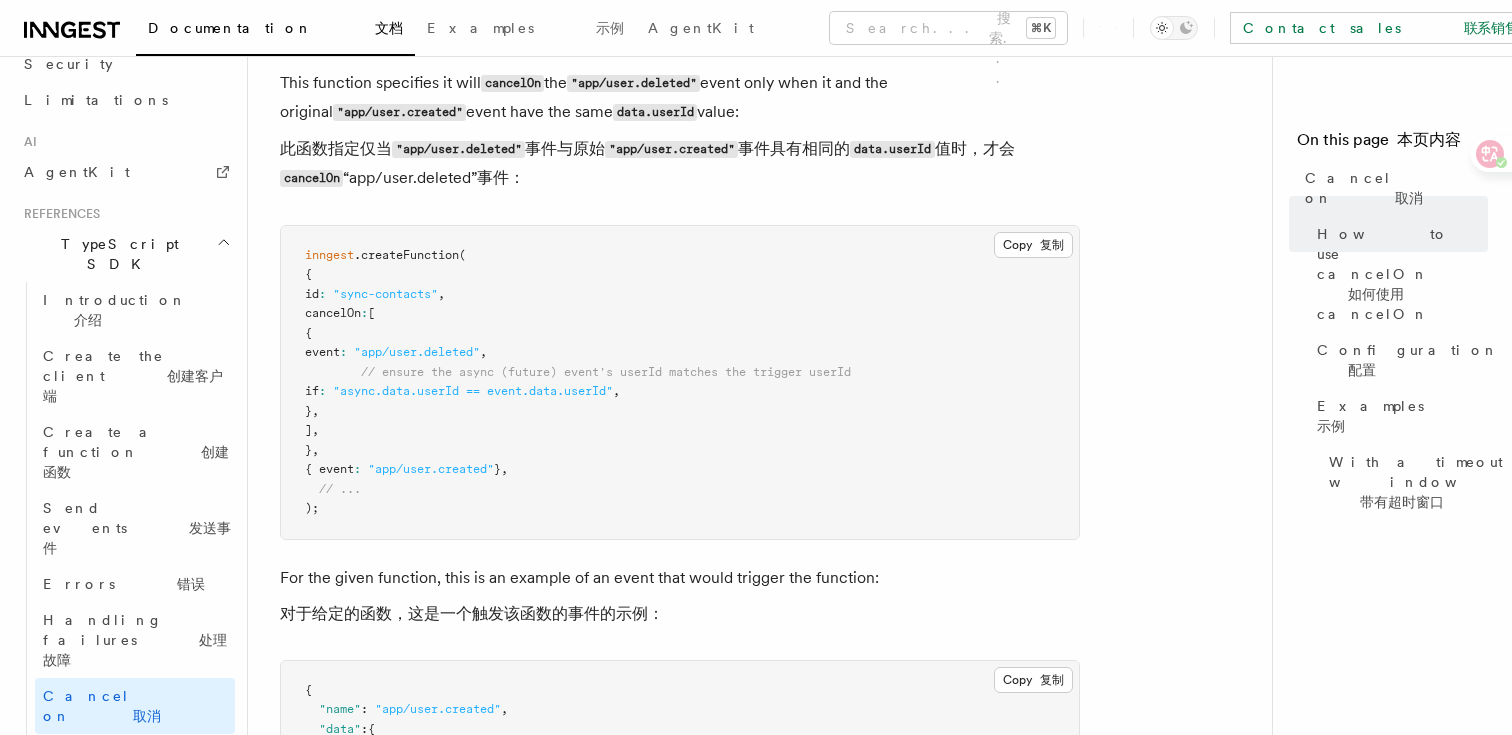 drag, startPoint x: 417, startPoint y: 412, endPoint x: 334, endPoint y: 334, distance: 113.89908 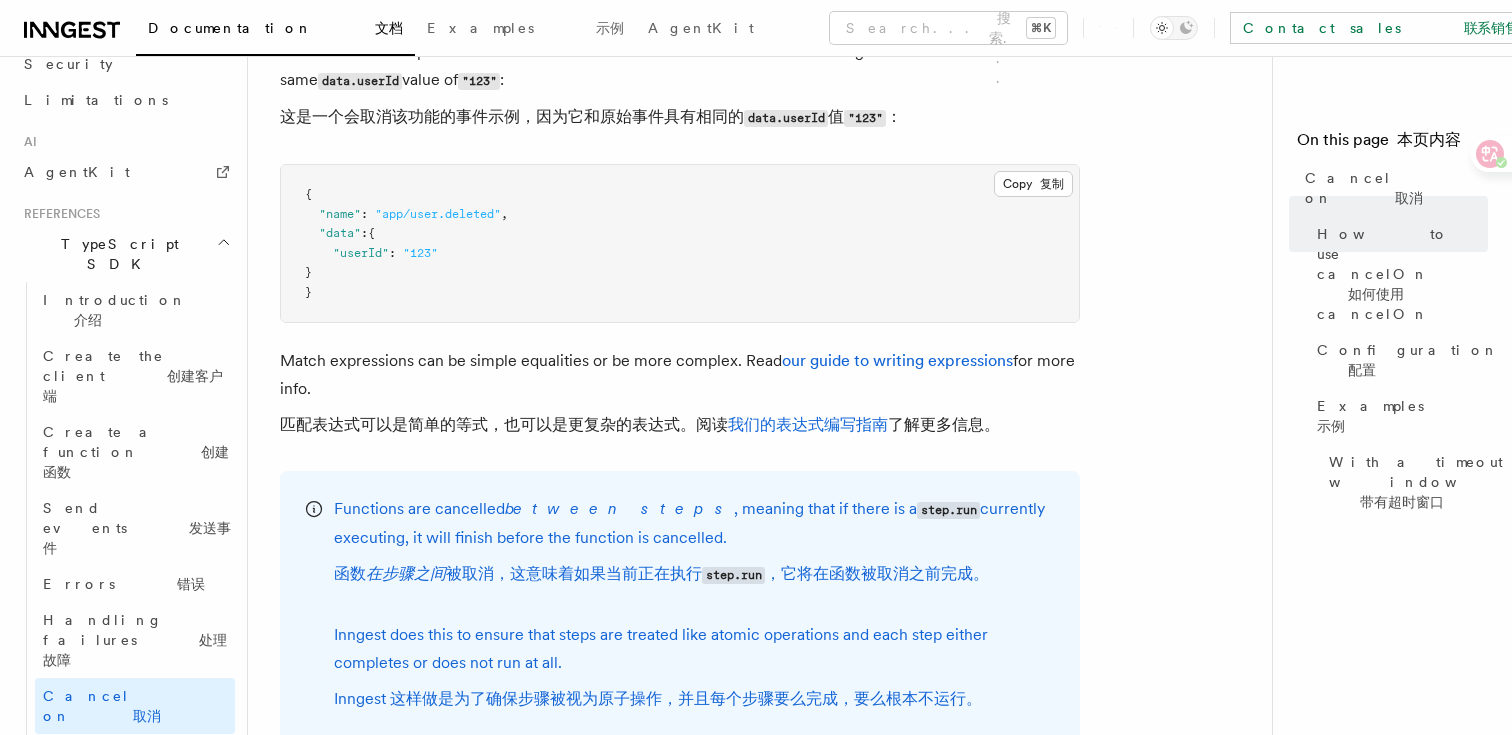 scroll, scrollTop: 2011, scrollLeft: 0, axis: vertical 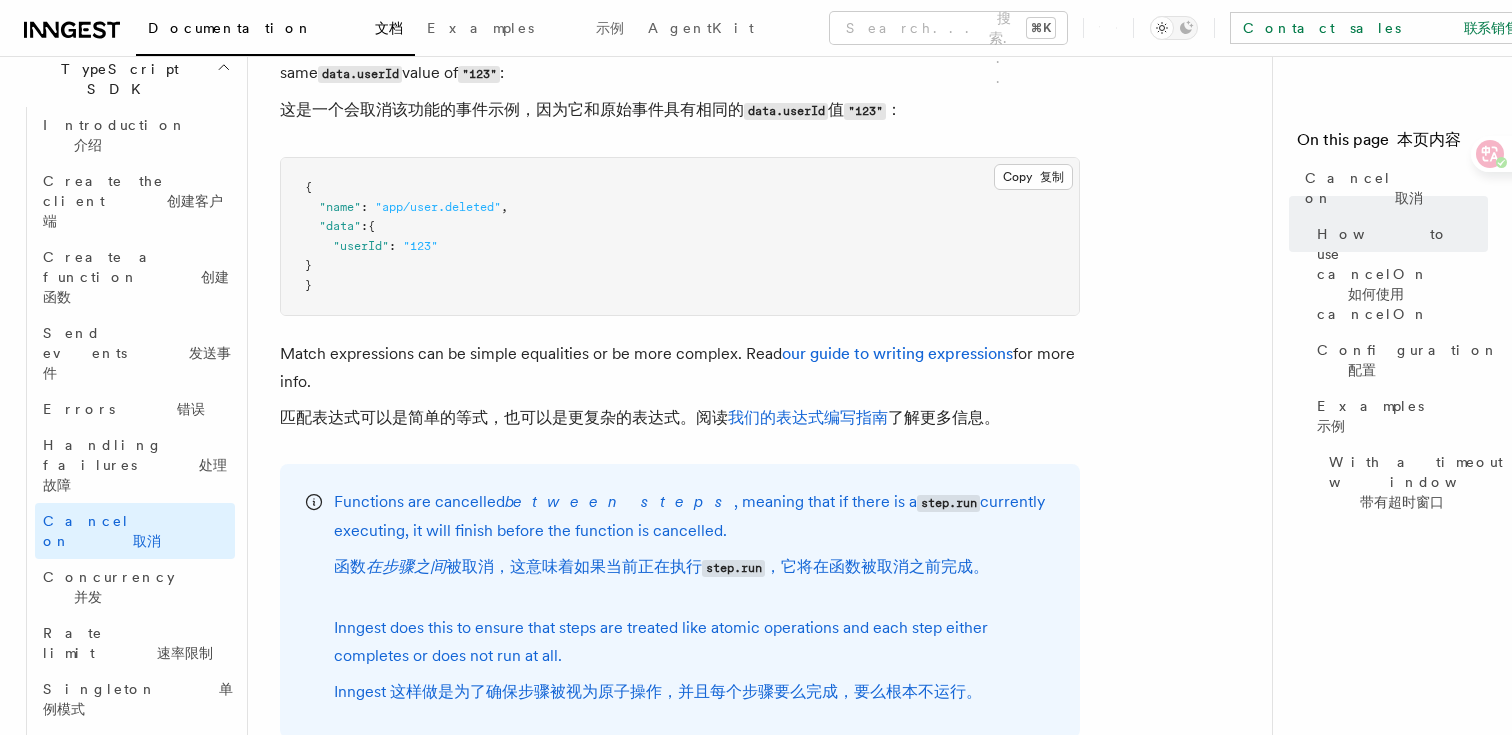 click on "Steps    步骤" at bounding box center (135, 989) 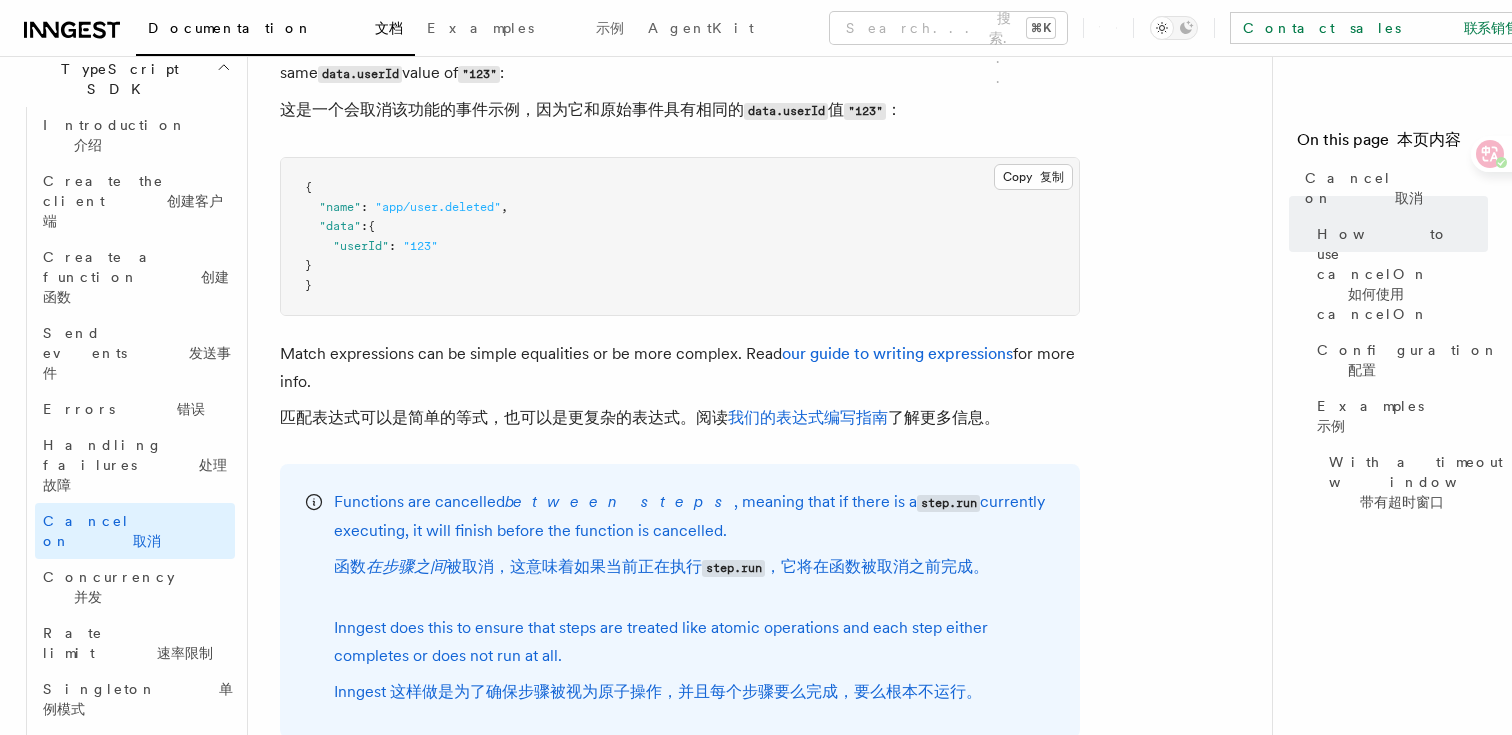 click at bounding box center (150, 1025) 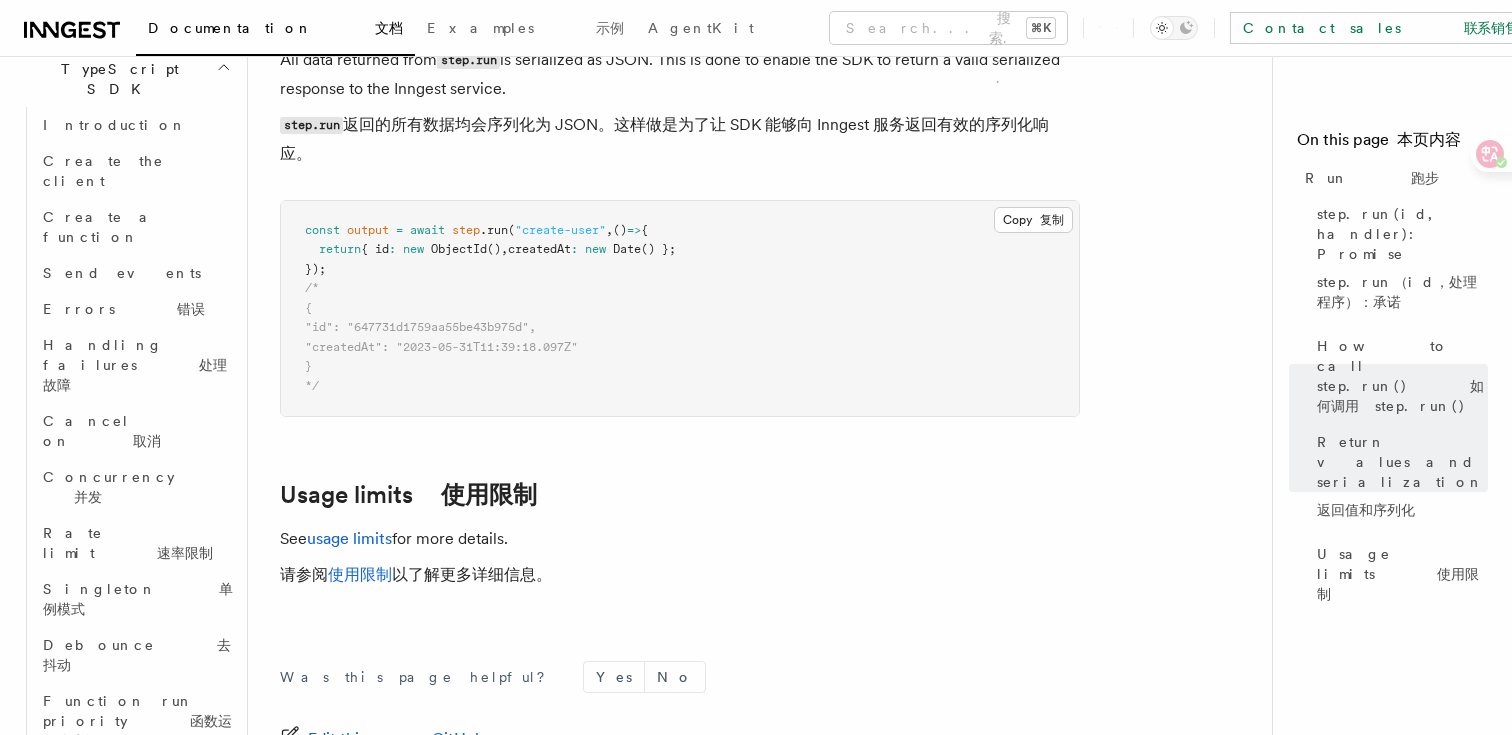 scroll, scrollTop: 2122, scrollLeft: 0, axis: vertical 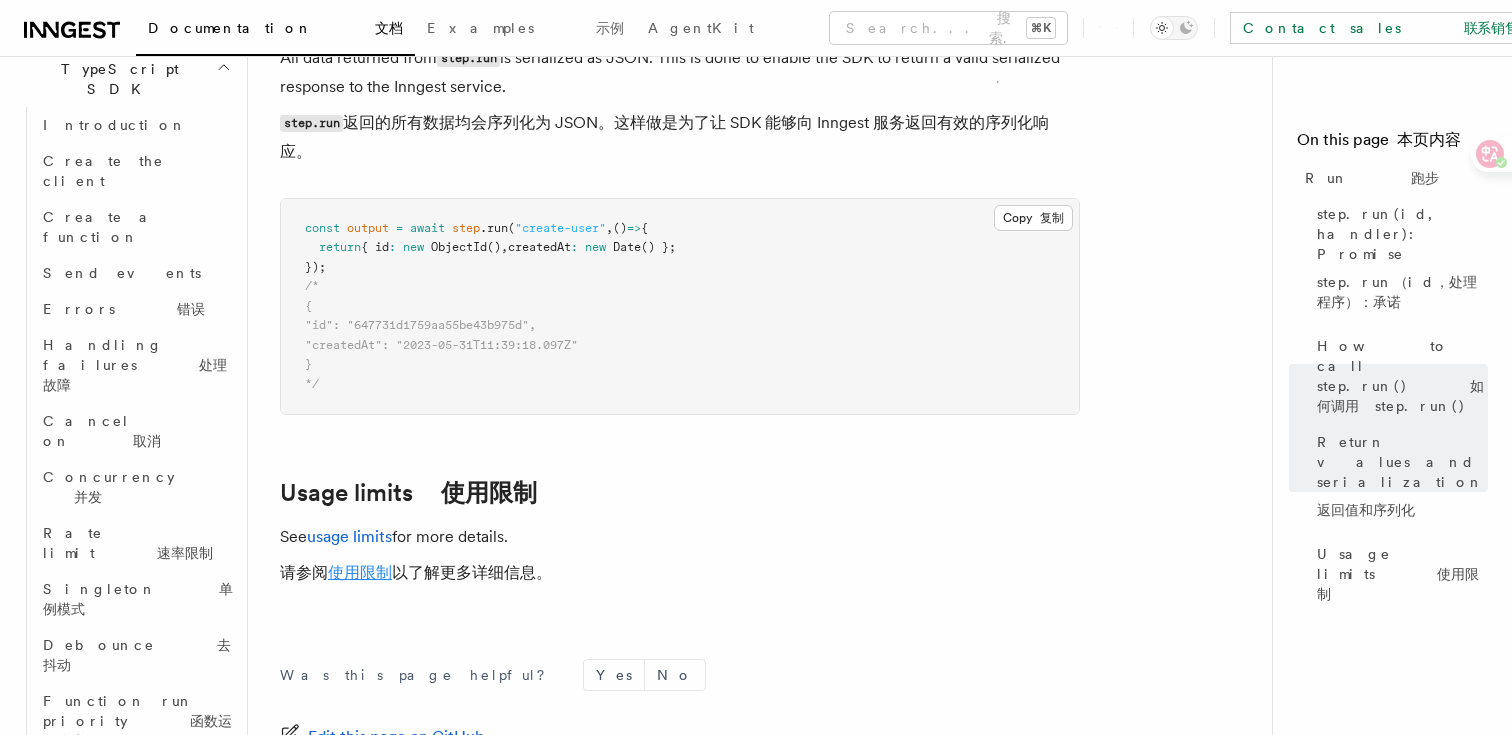 click on "使用限制" at bounding box center [360, 572] 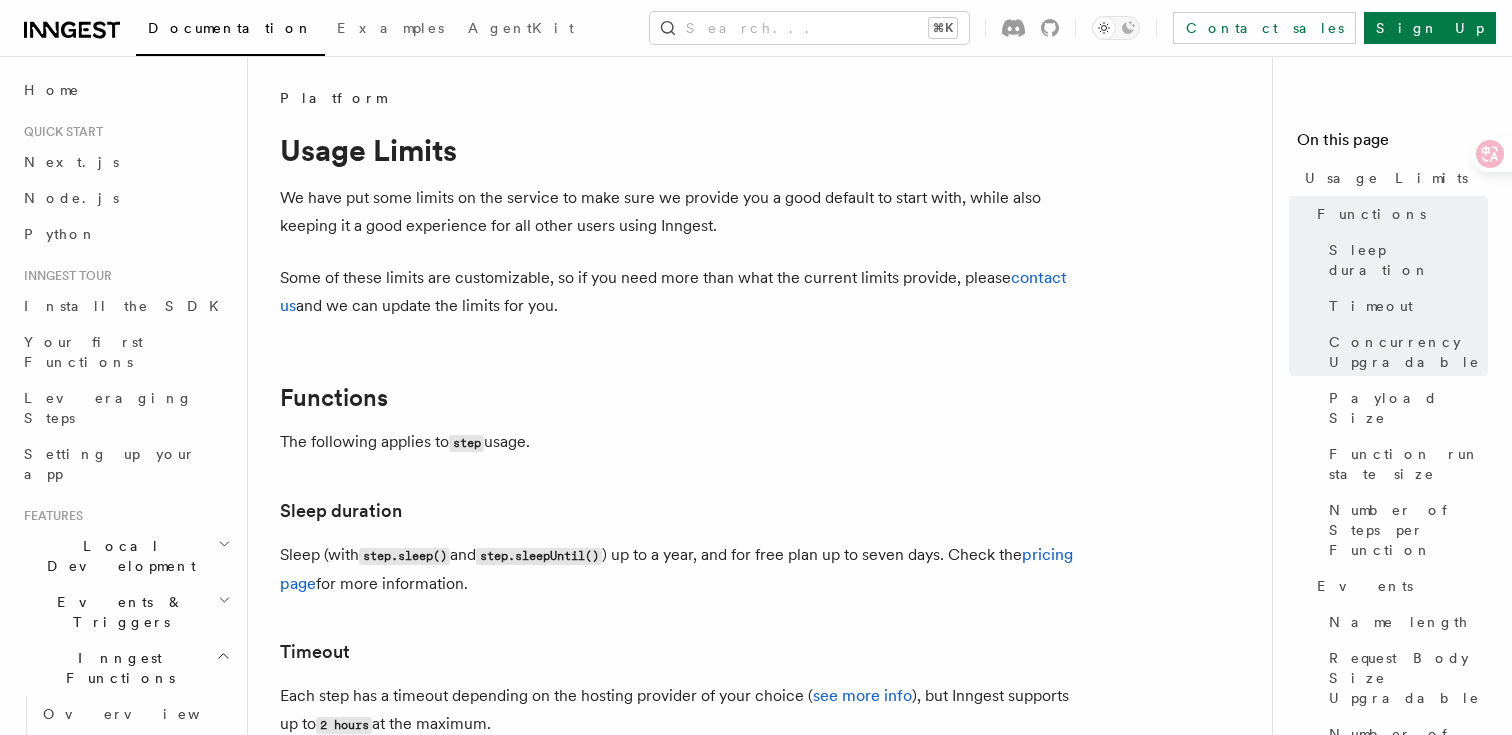 scroll, scrollTop: 287, scrollLeft: 0, axis: vertical 